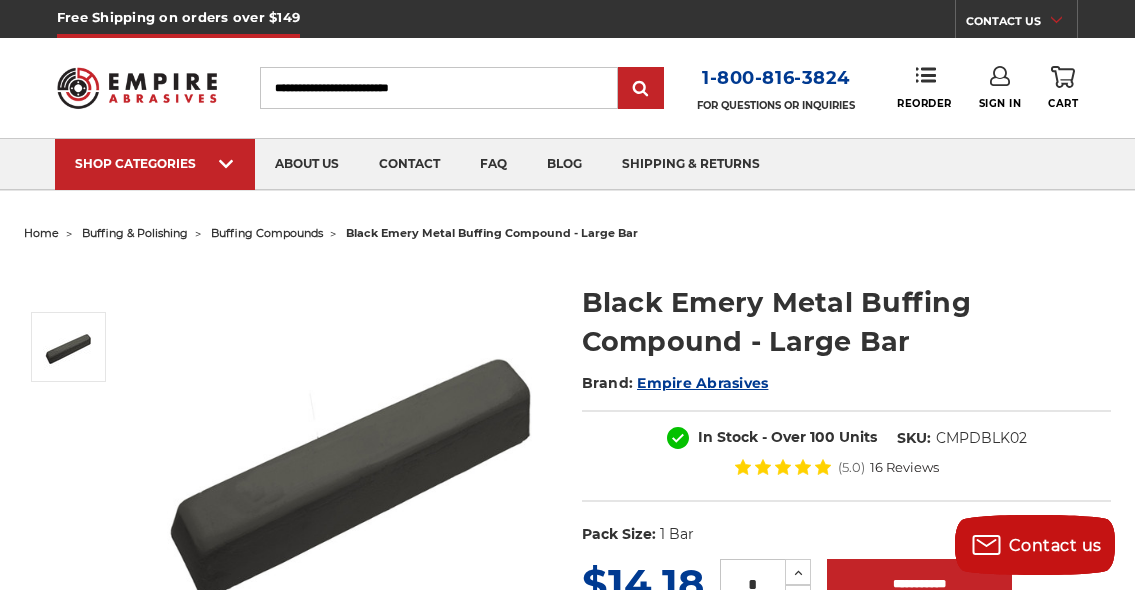 scroll, scrollTop: 0, scrollLeft: 0, axis: both 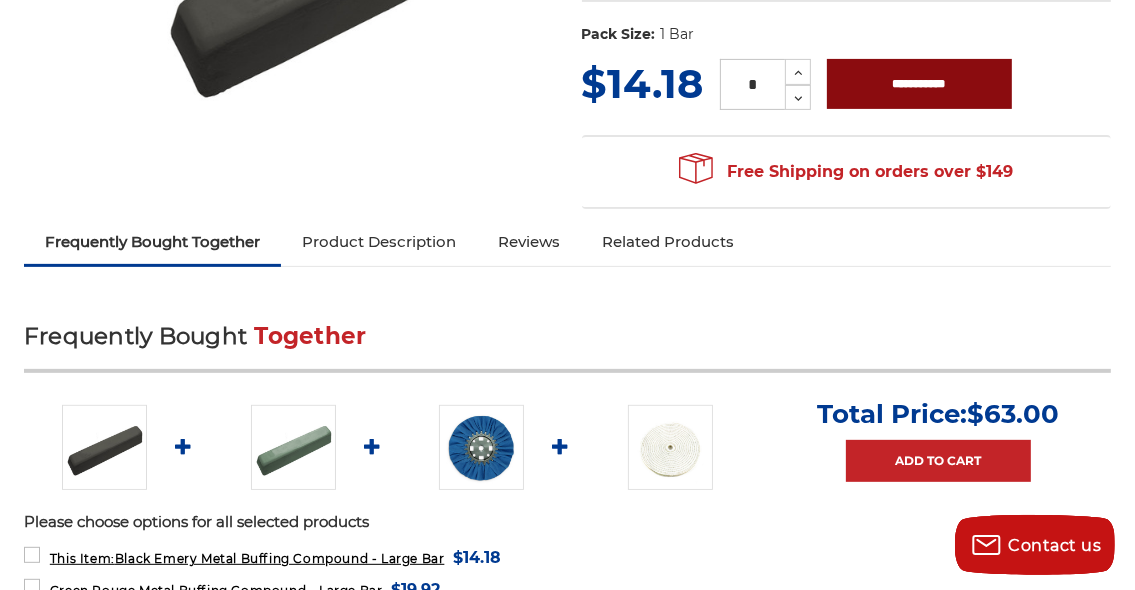 click on "**********" at bounding box center [919, 84] 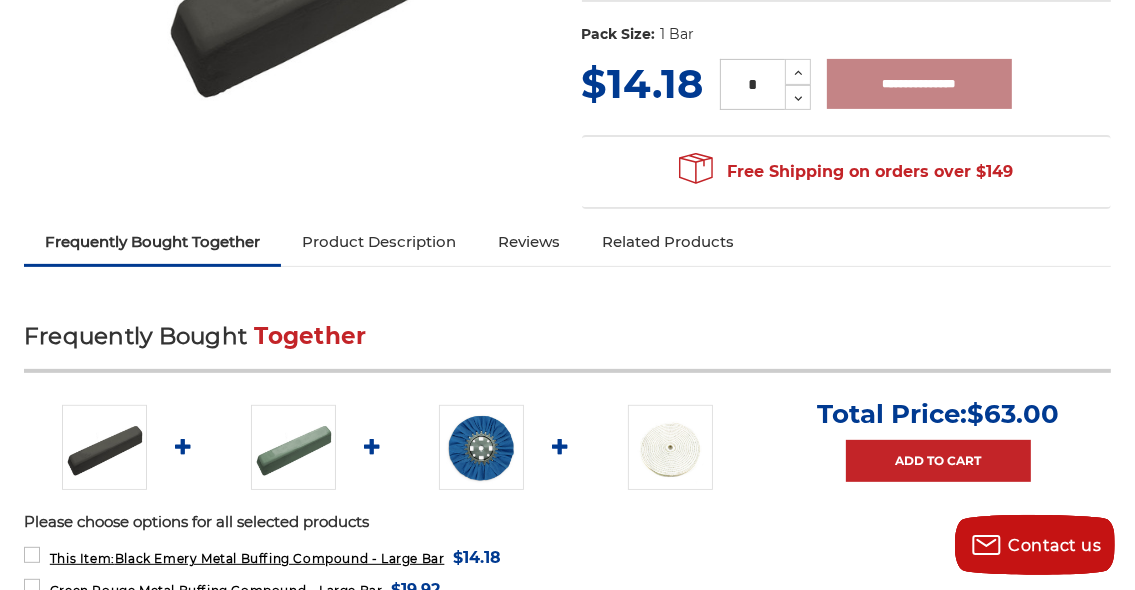 type on "**********" 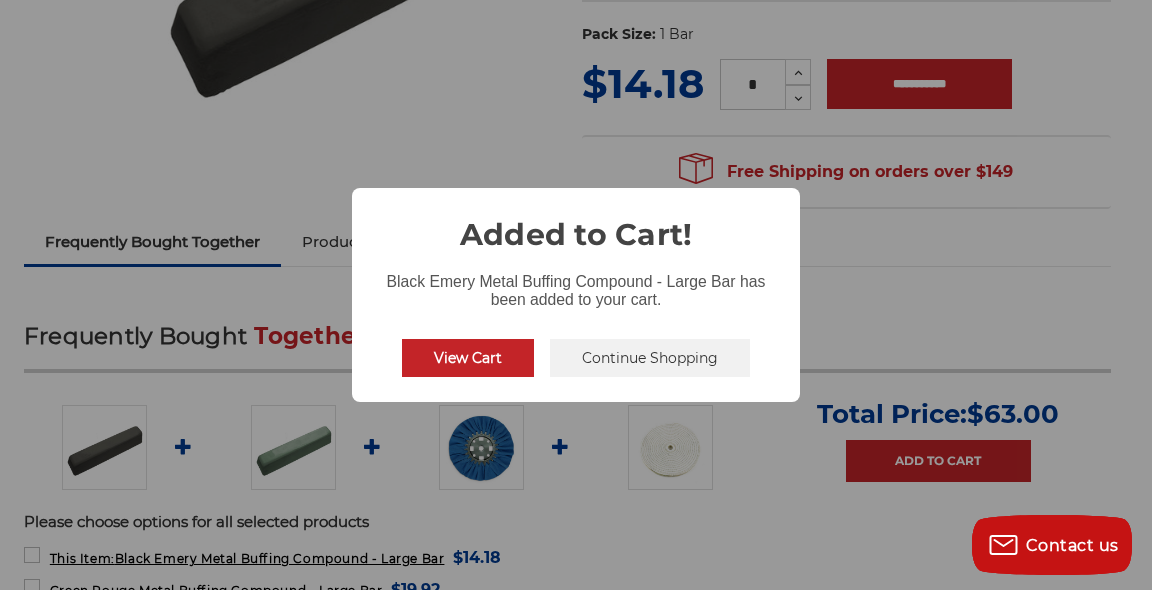 click on "View Cart" at bounding box center (468, 358) 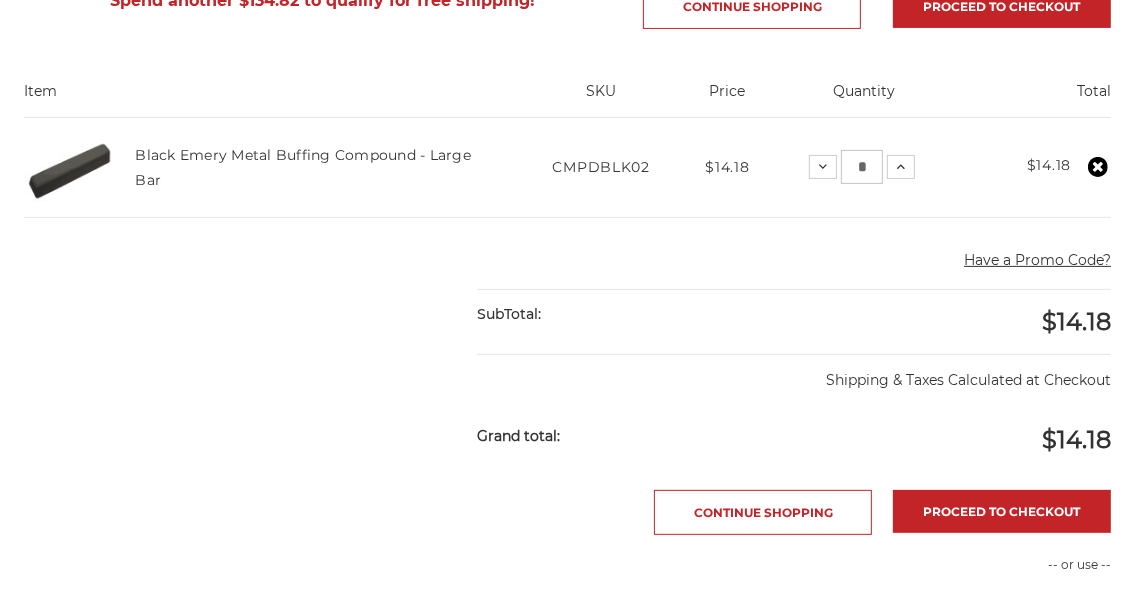 scroll, scrollTop: 400, scrollLeft: 0, axis: vertical 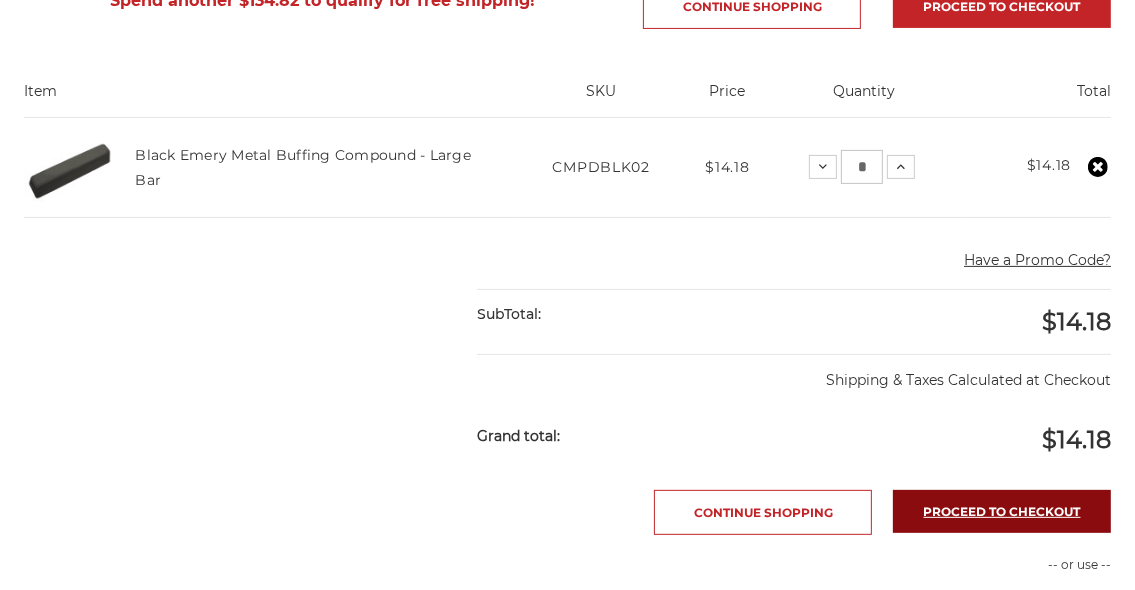 click on "Proceed to checkout" at bounding box center (1002, 511) 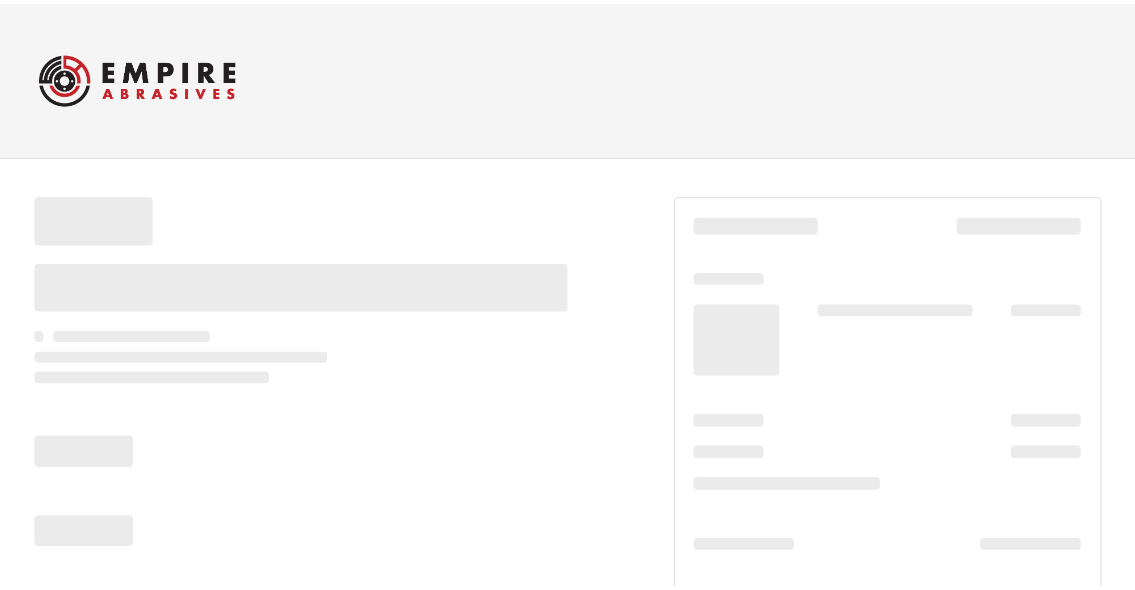 scroll, scrollTop: 0, scrollLeft: 0, axis: both 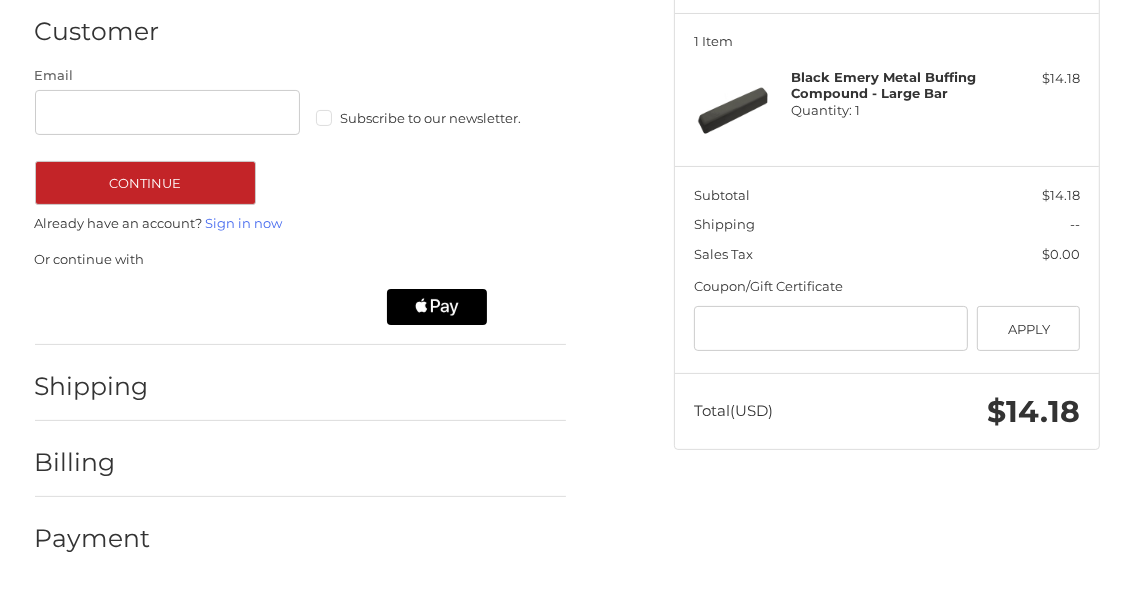 click on "Shipping" at bounding box center (93, 386) 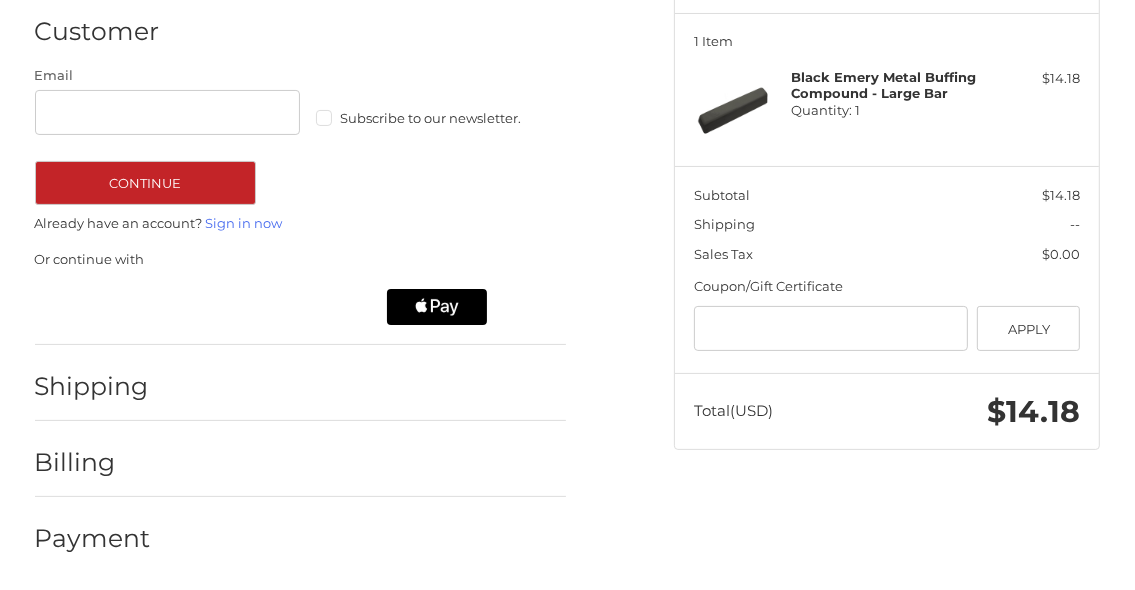 click on "Total  (USD)" at bounding box center (733, 410) 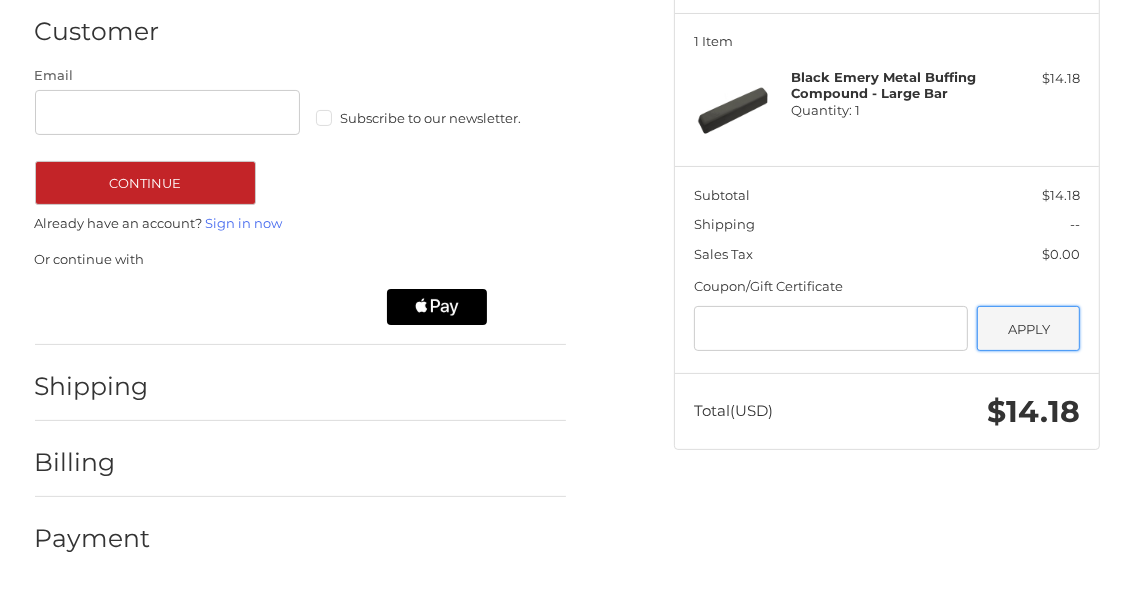 click on "Apply" at bounding box center (1028, 328) 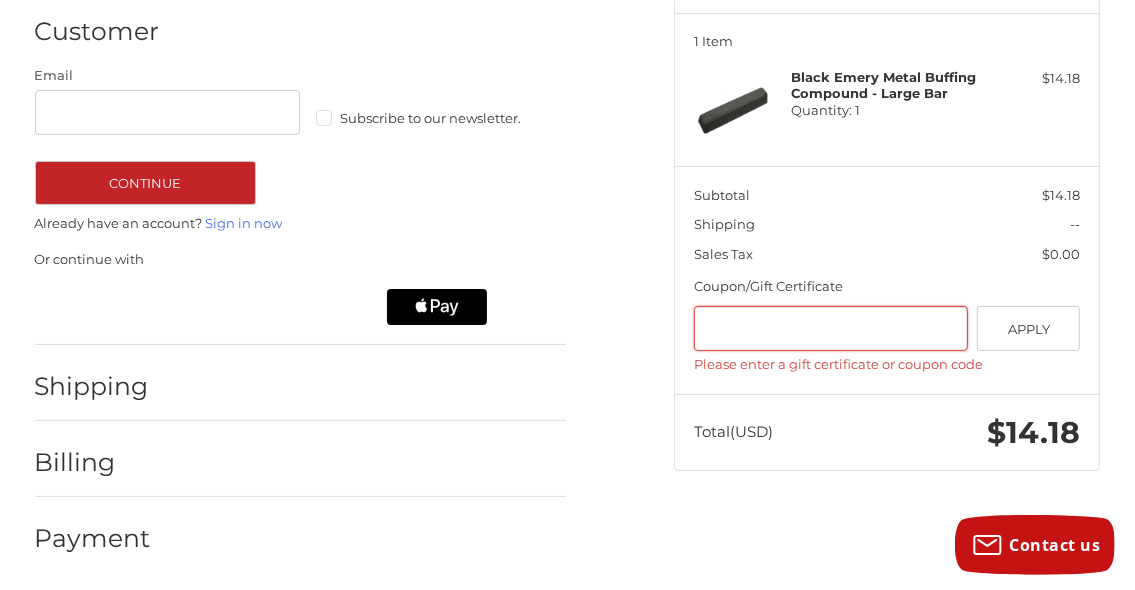 click on "$14.18" at bounding box center (1061, 195) 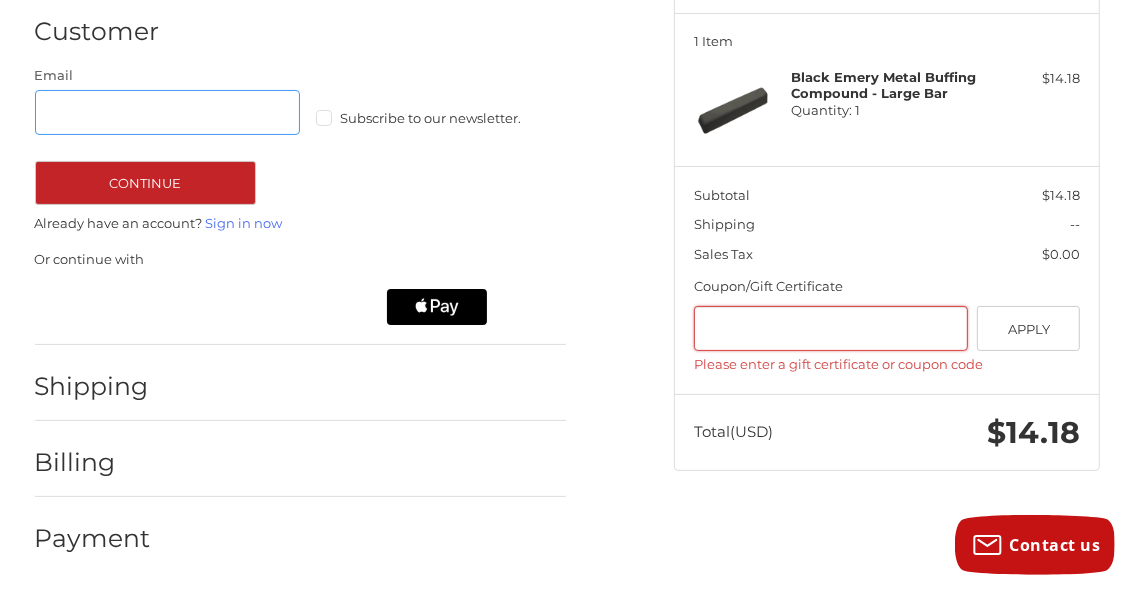click on "Email" at bounding box center [168, 112] 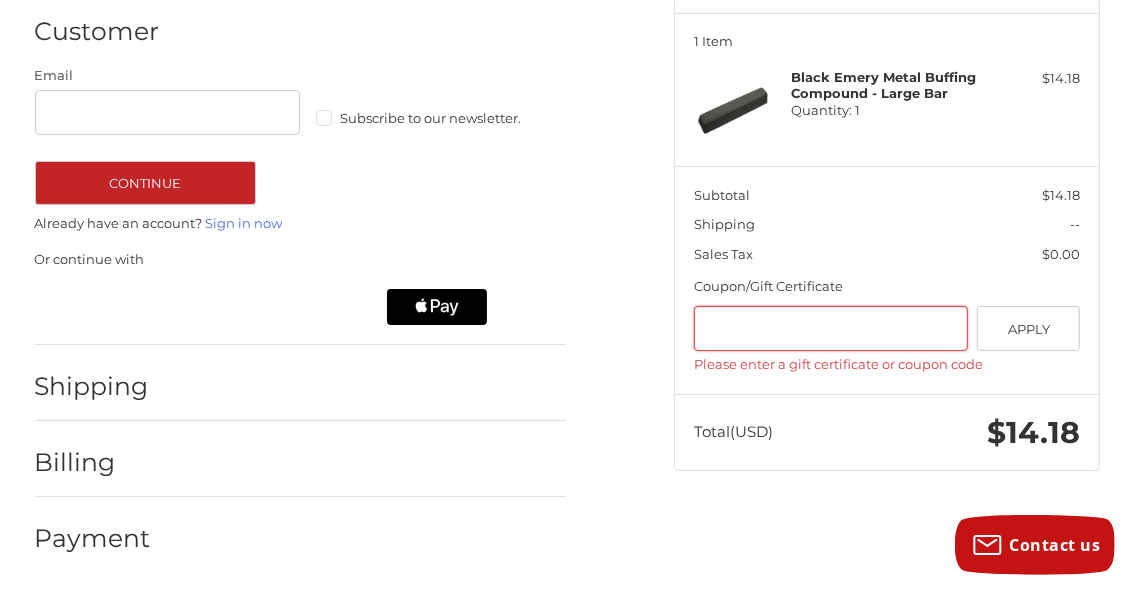 click on "Subscribe to our newsletter." at bounding box center [449, 118] 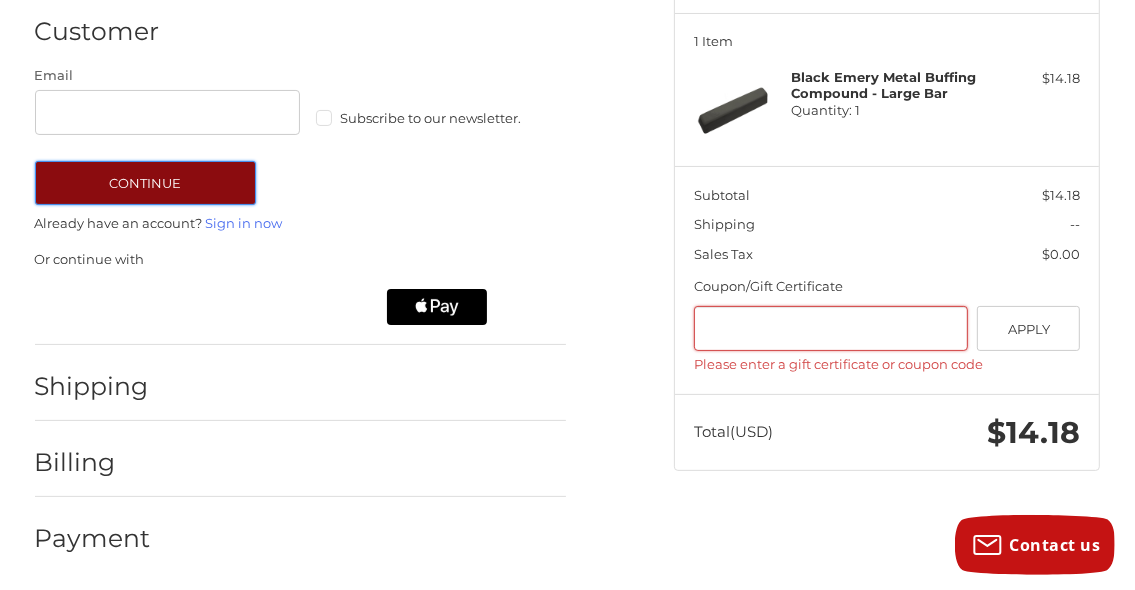 click on "Continue" at bounding box center (145, 183) 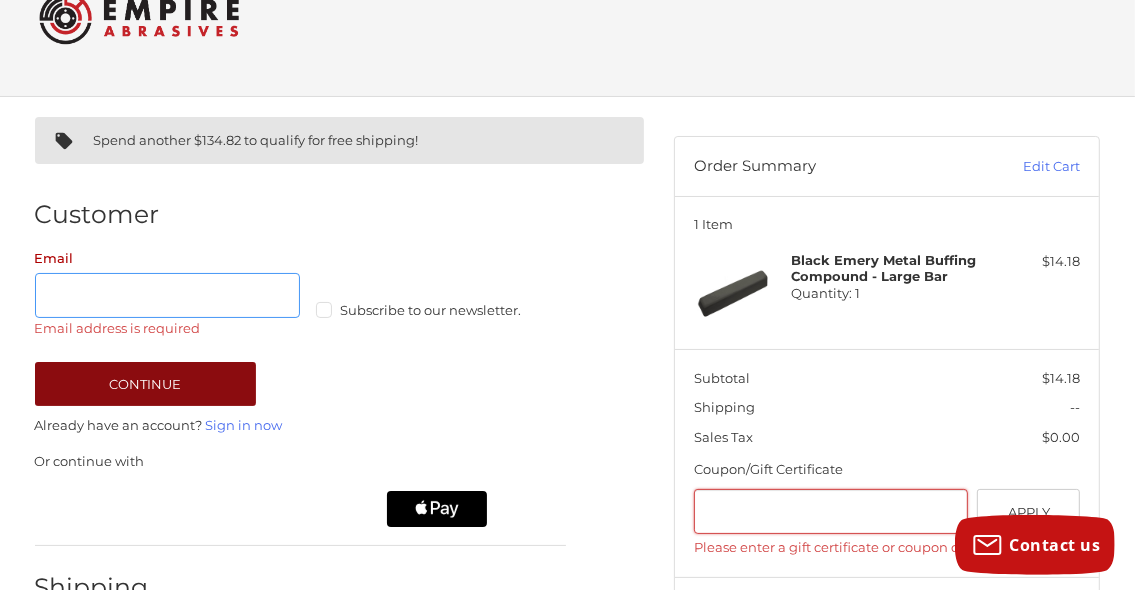 scroll, scrollTop: 58, scrollLeft: 0, axis: vertical 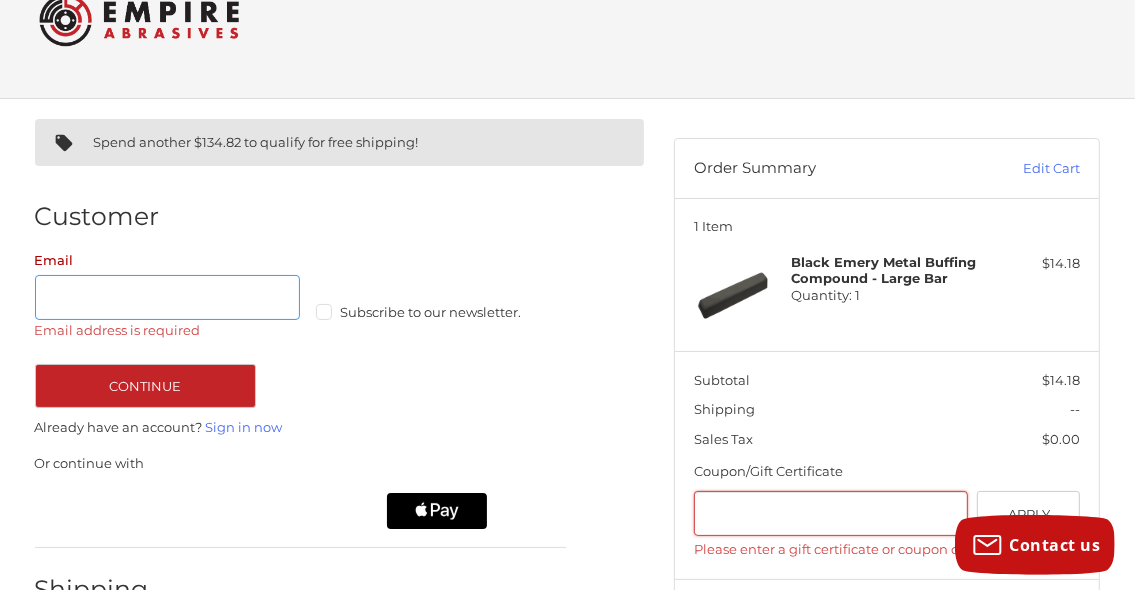 click on "Email" at bounding box center [168, 297] 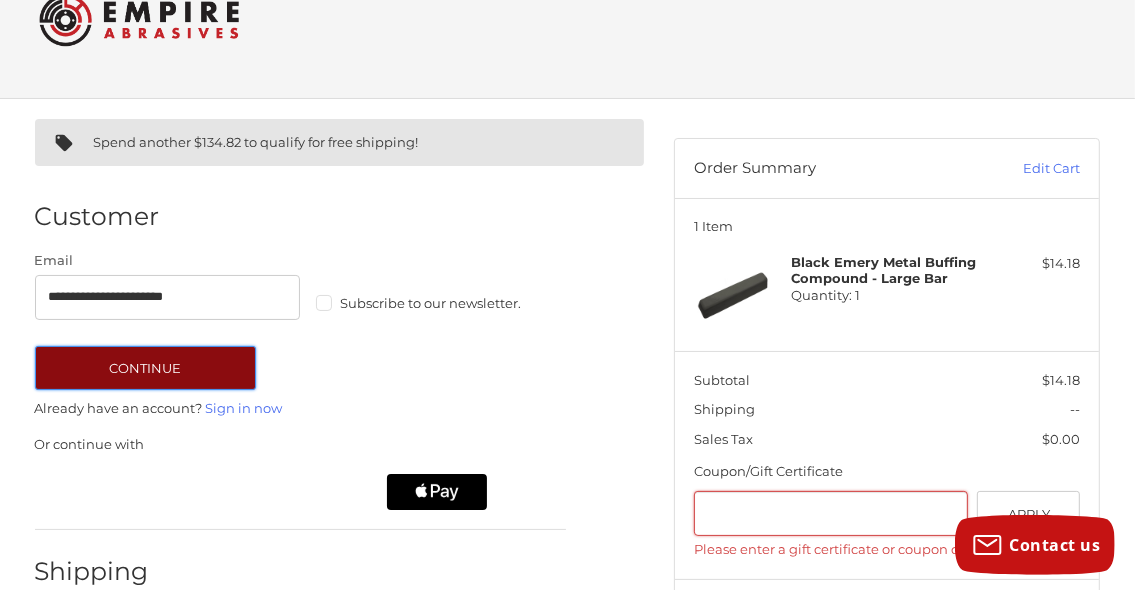click on "Continue" at bounding box center [145, 368] 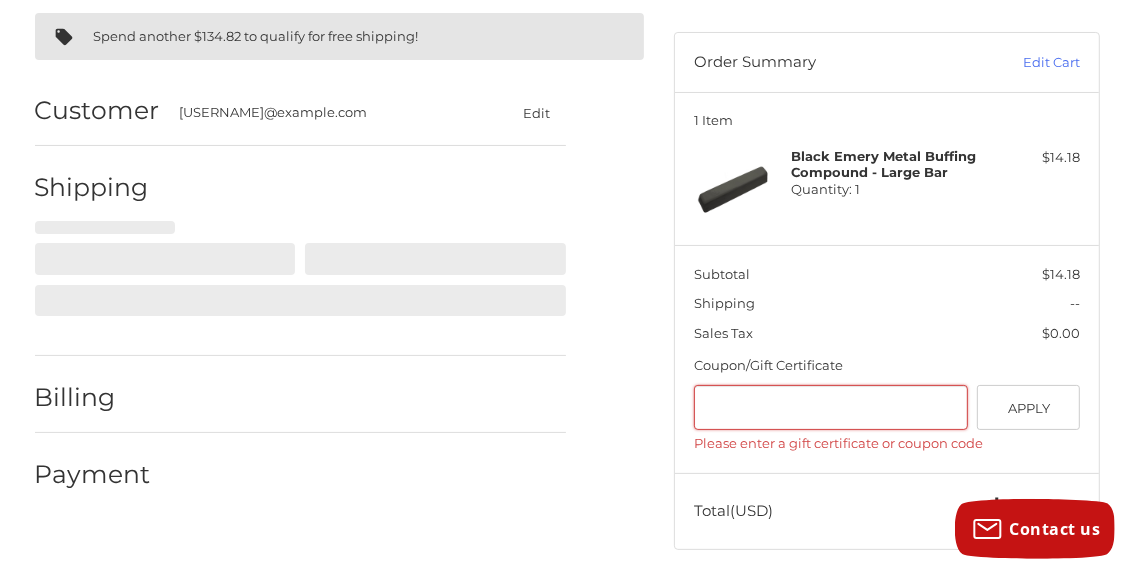 select on "**" 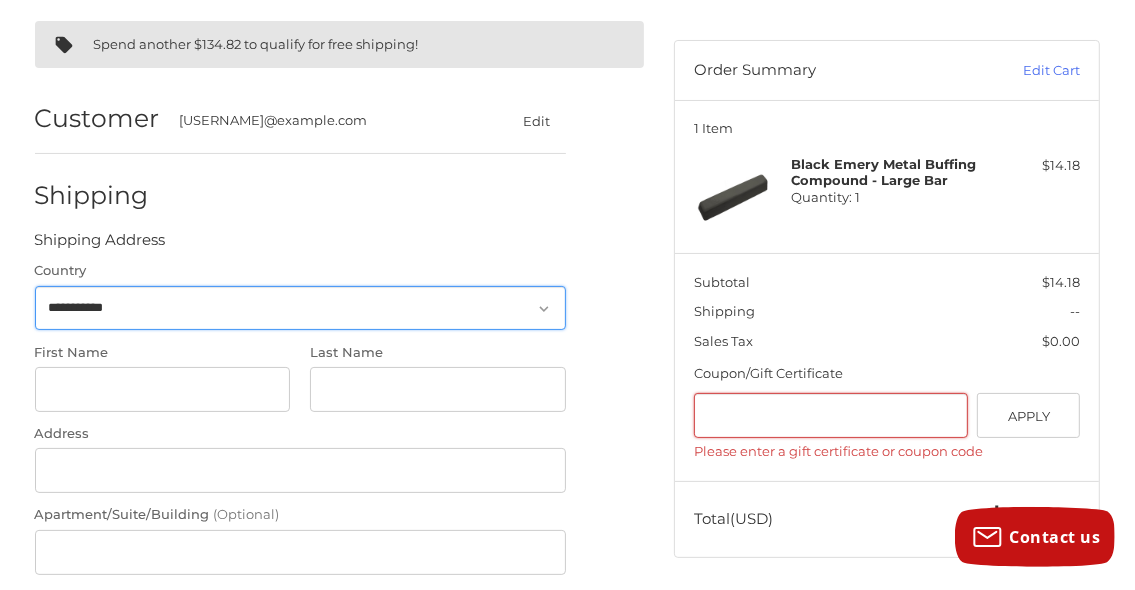 scroll, scrollTop: 177, scrollLeft: 0, axis: vertical 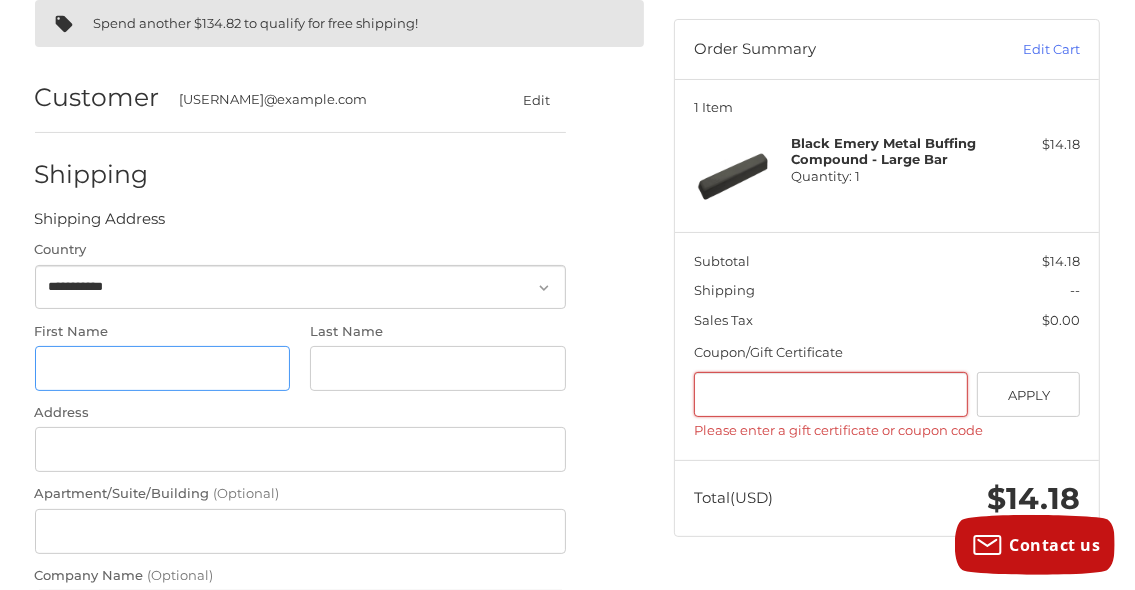 click on "First Name" at bounding box center [163, 368] 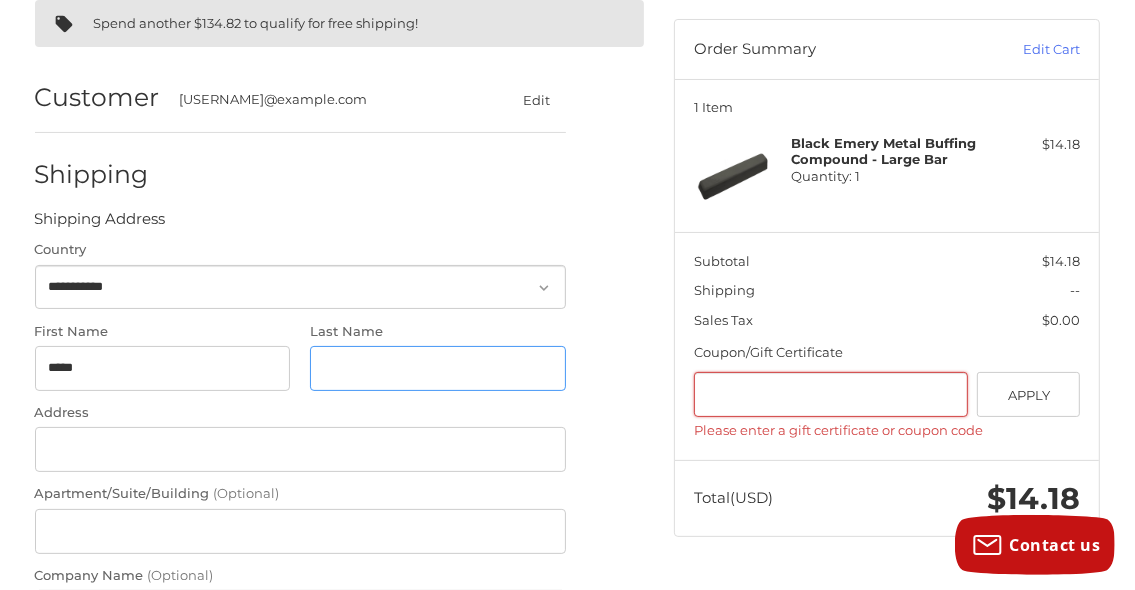 type on "******" 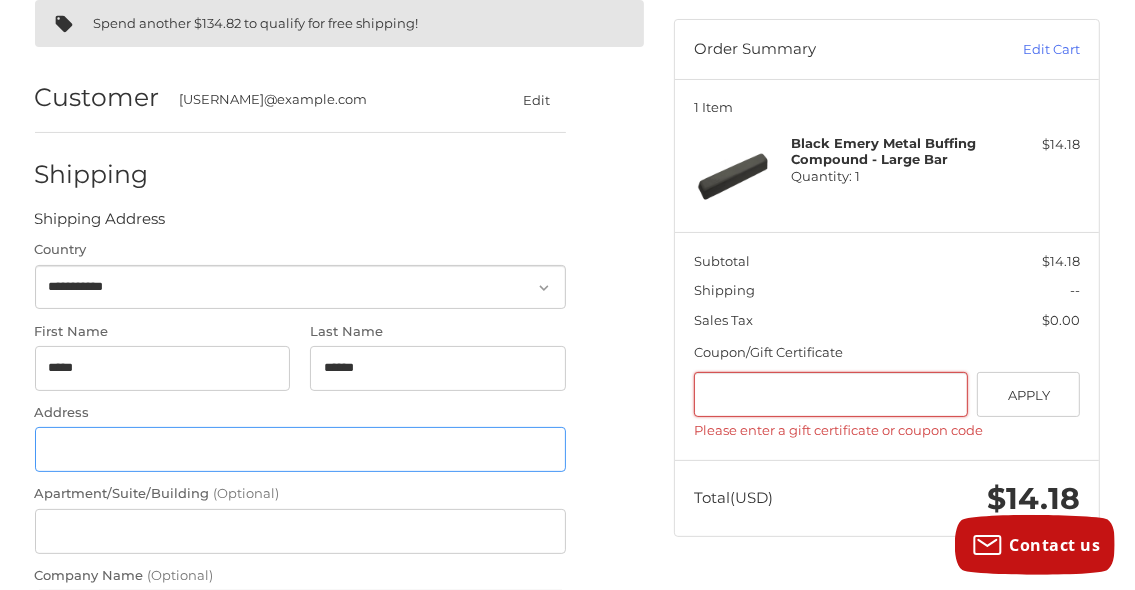 type on "**********" 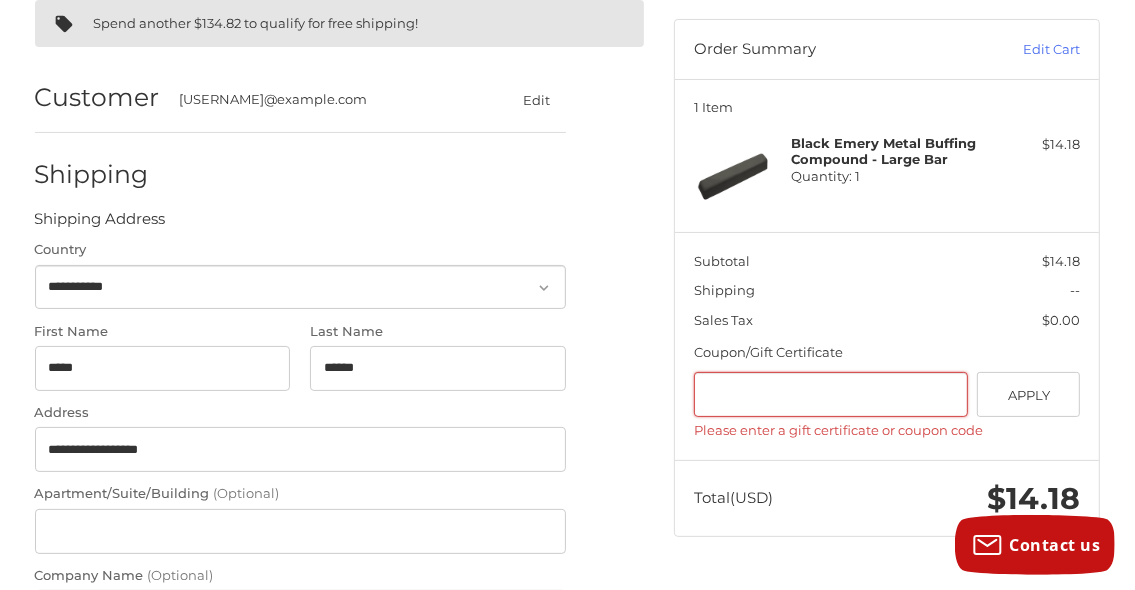 type on "*******" 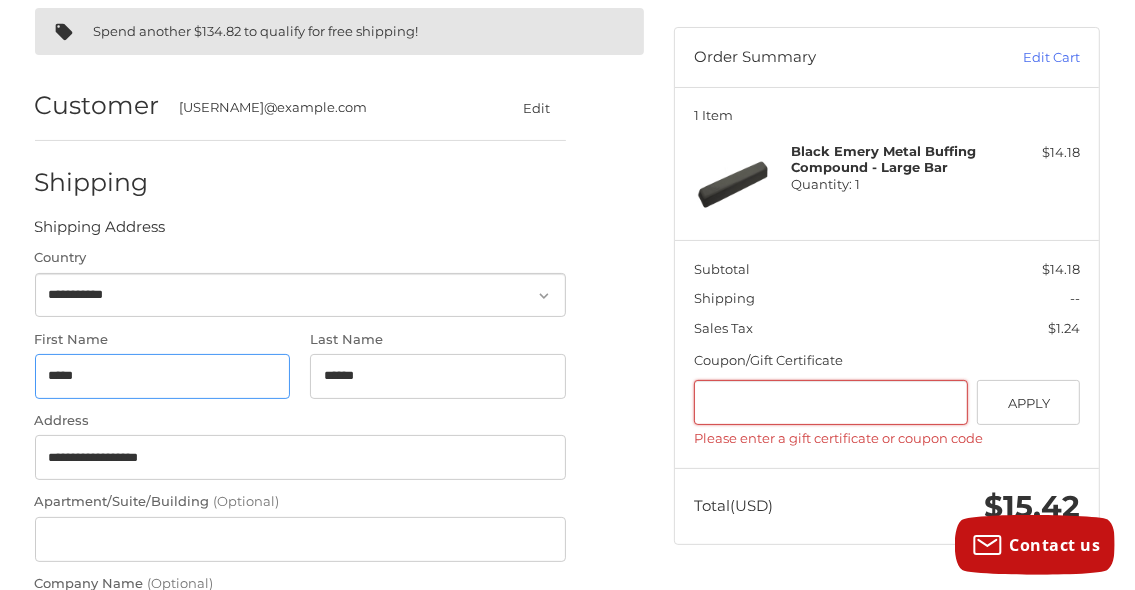 scroll, scrollTop: 200, scrollLeft: 0, axis: vertical 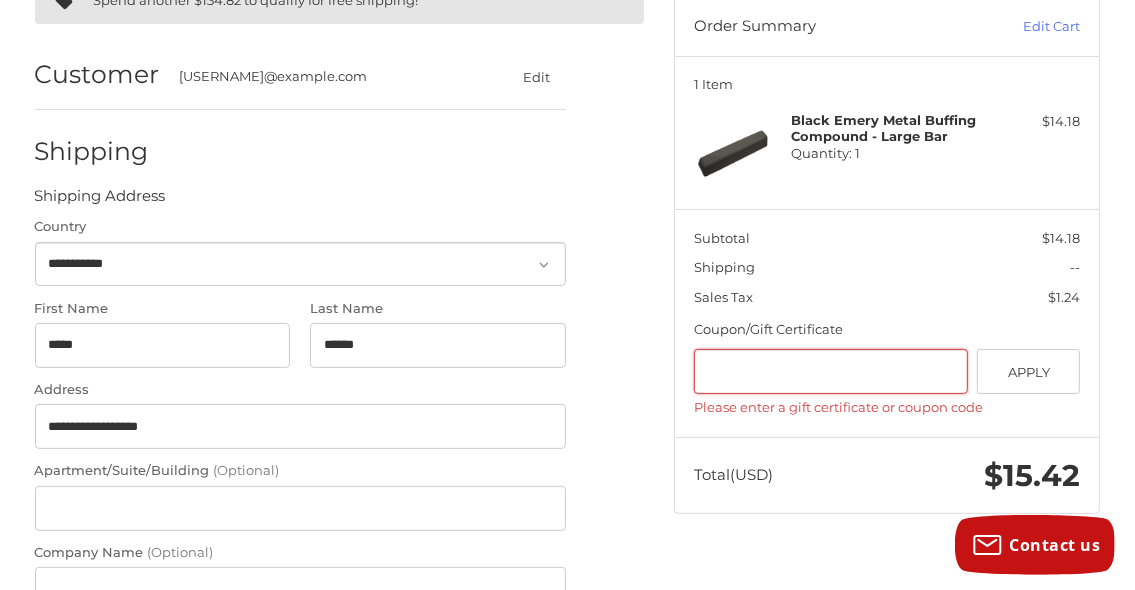click at bounding box center (732, 150) 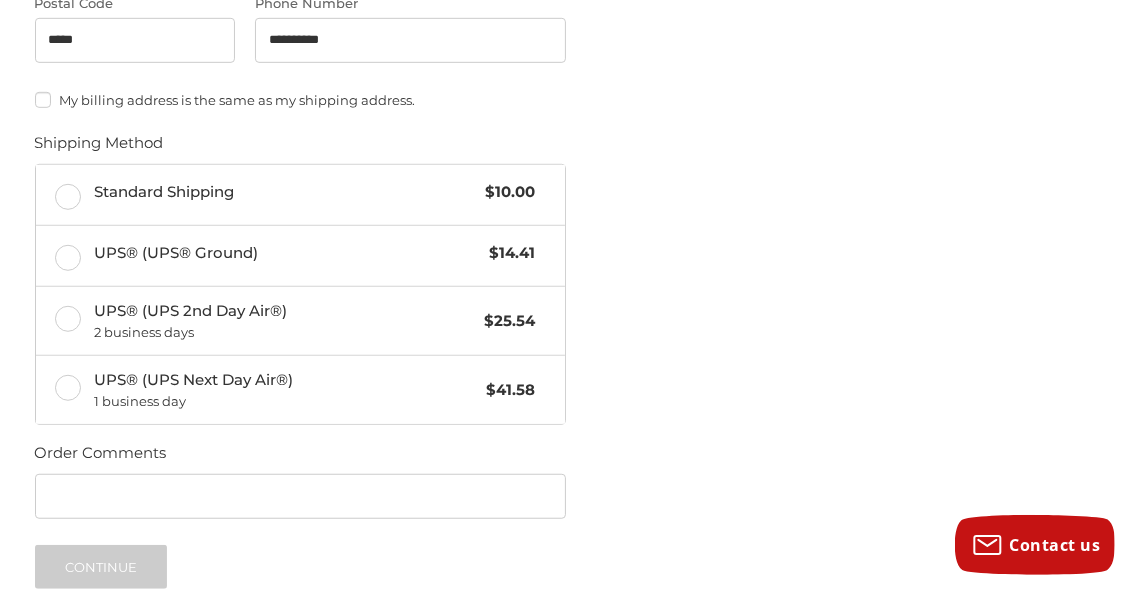 scroll, scrollTop: 906, scrollLeft: 0, axis: vertical 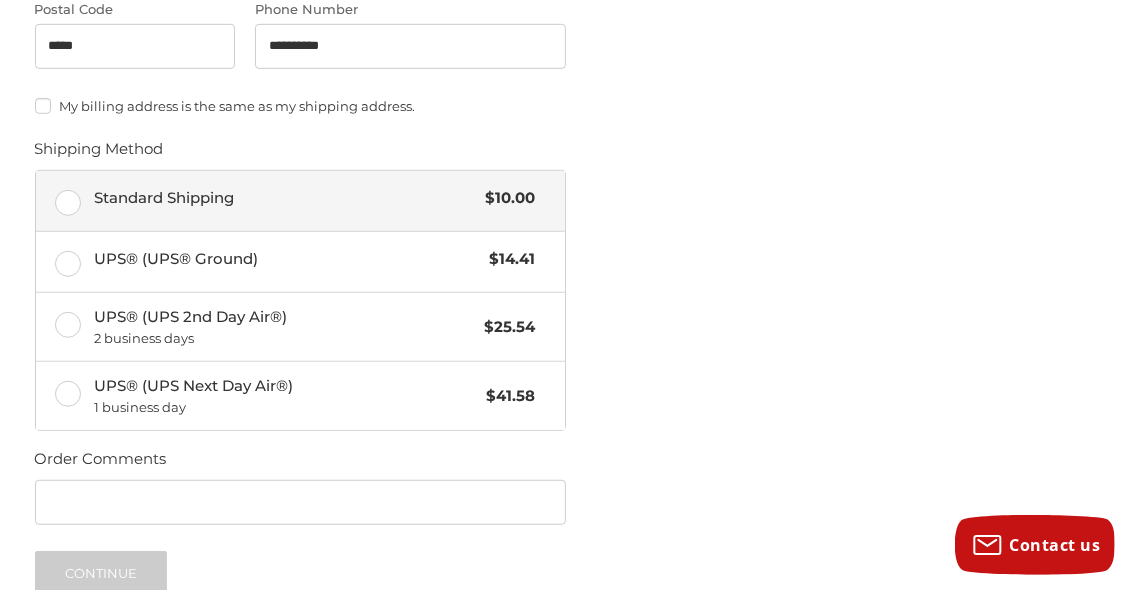 click on "Standard Shipping $10.00" at bounding box center [300, 201] 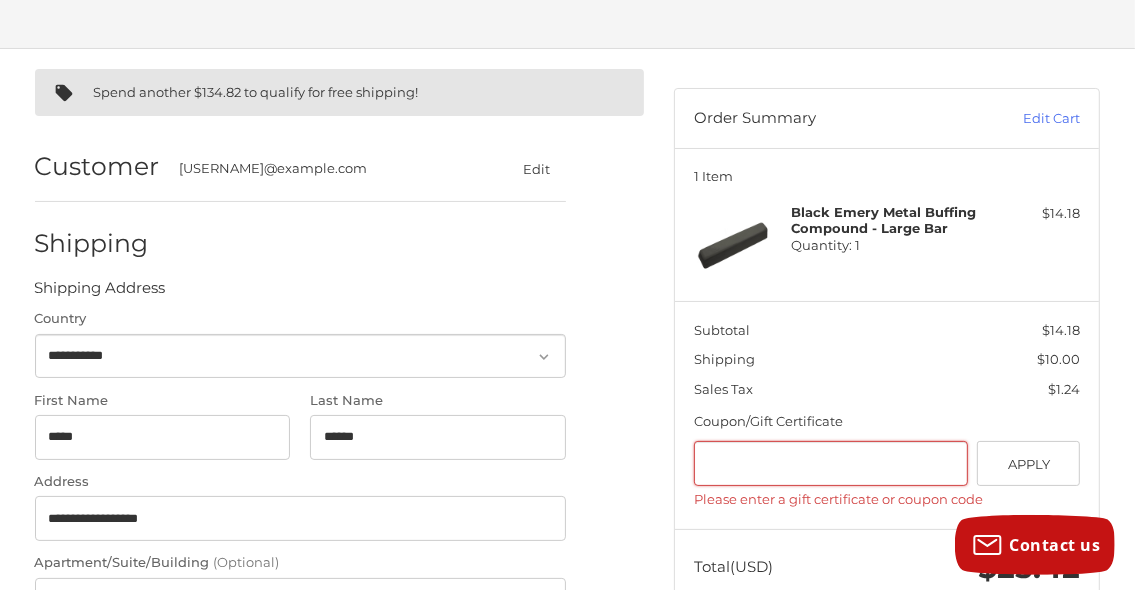 scroll, scrollTop: 106, scrollLeft: 0, axis: vertical 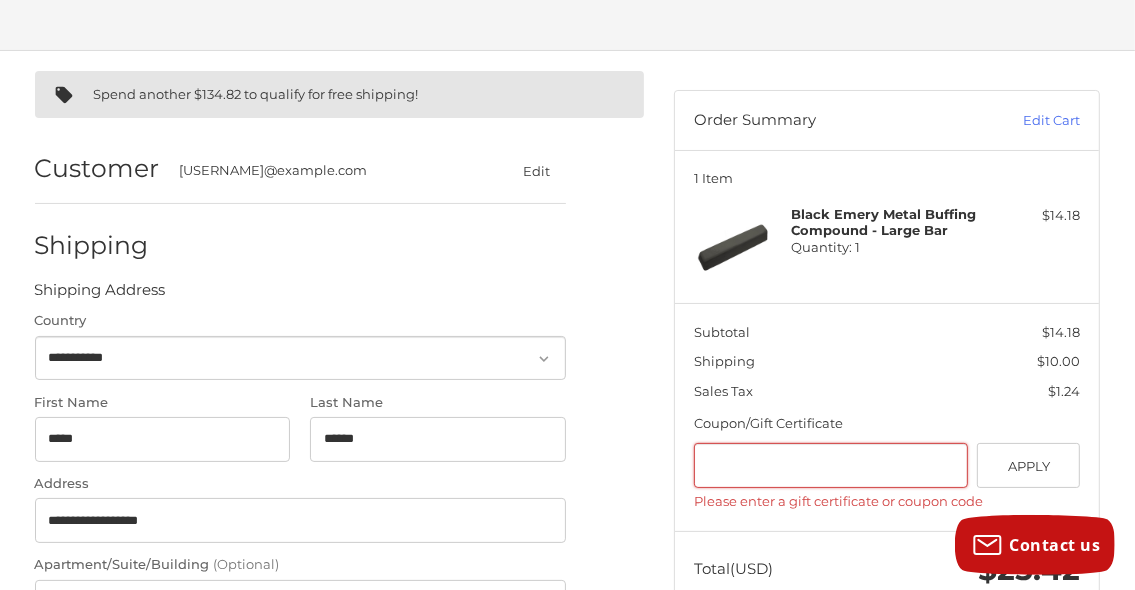 click on "Black Emery Metal Buffing Compound  - Large Bar" at bounding box center (883, 222) 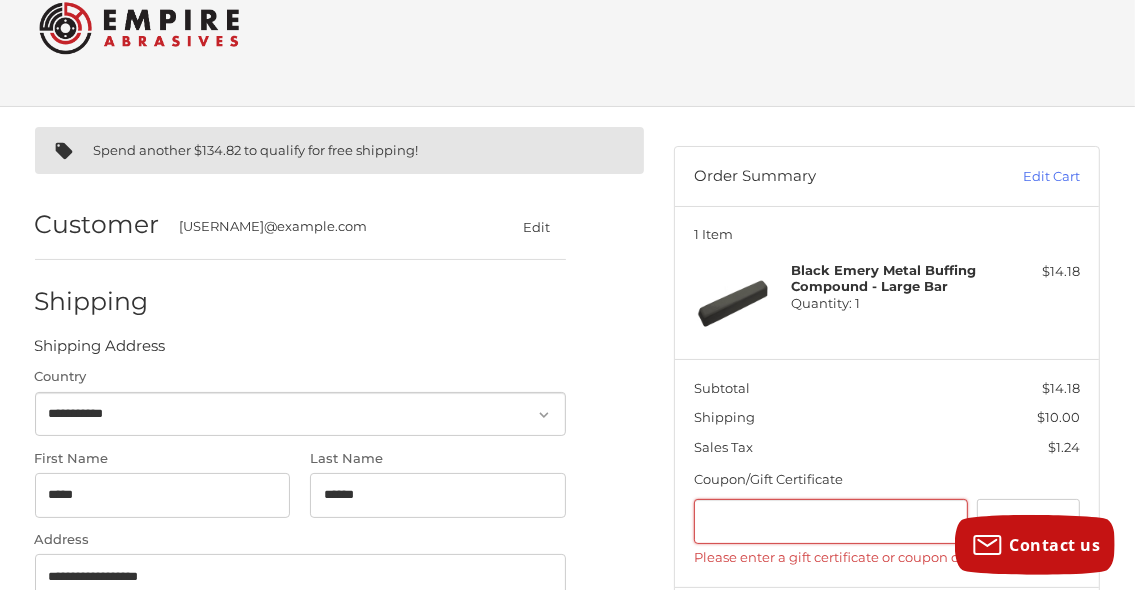 scroll, scrollTop: 0, scrollLeft: 0, axis: both 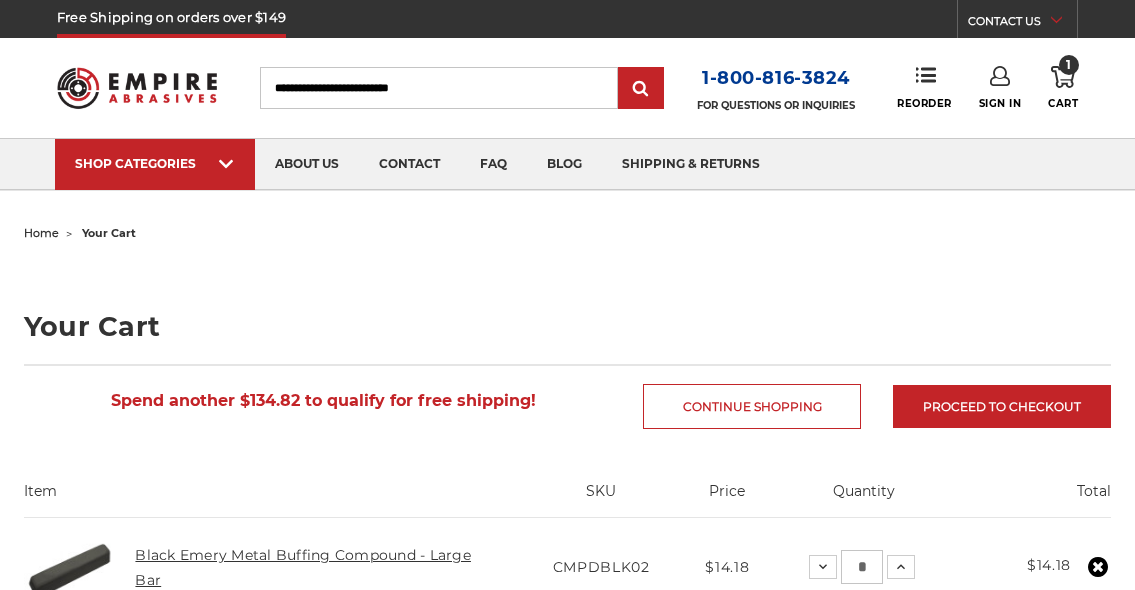 click on "Black Emery Metal Buffing Compound  - Large Bar" at bounding box center [303, 567] 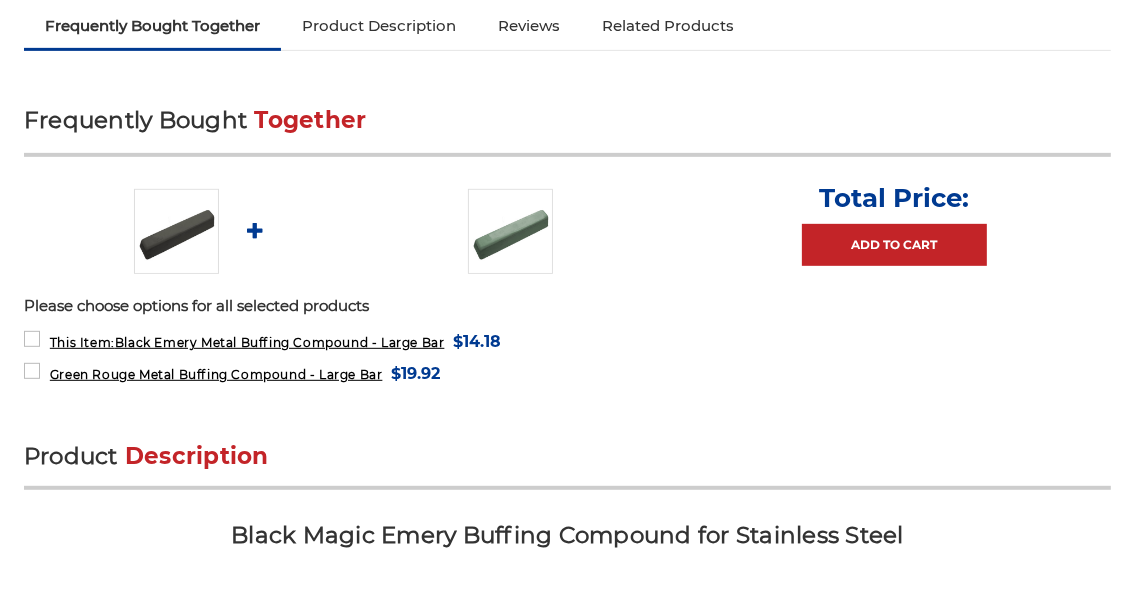 scroll, scrollTop: 700, scrollLeft: 0, axis: vertical 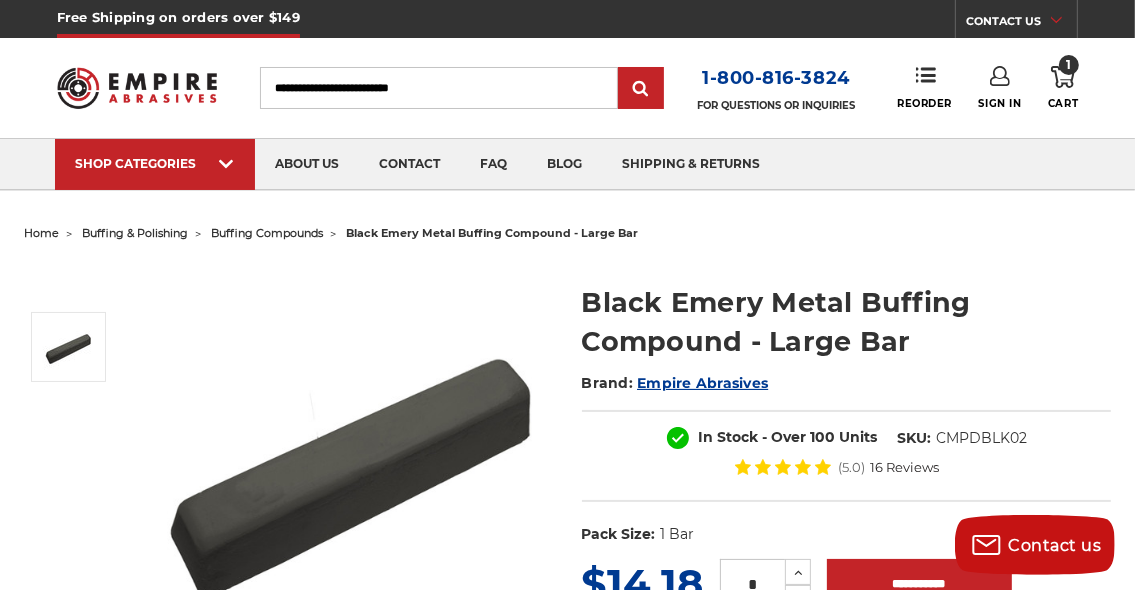 click on "1
Cart" at bounding box center (1063, 88) 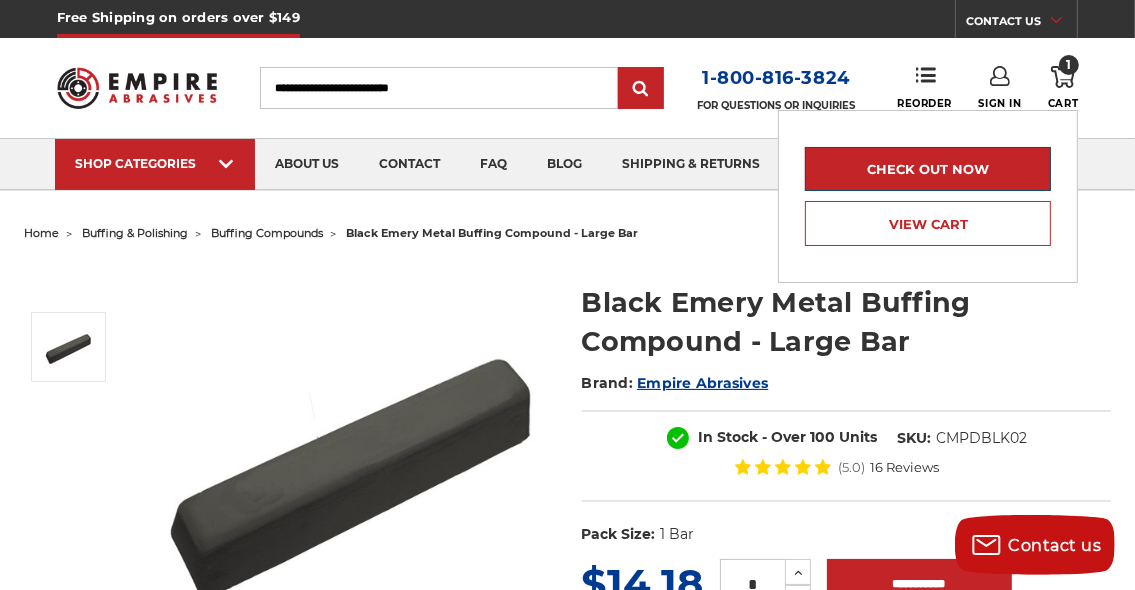 click on "Check out now" at bounding box center [928, 169] 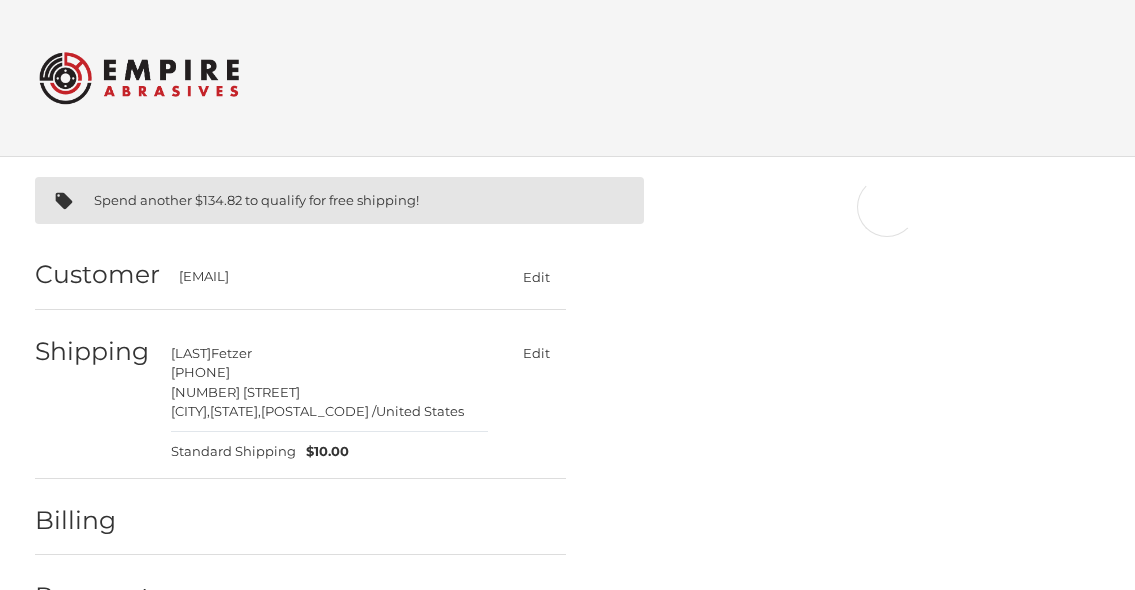 scroll, scrollTop: 0, scrollLeft: 0, axis: both 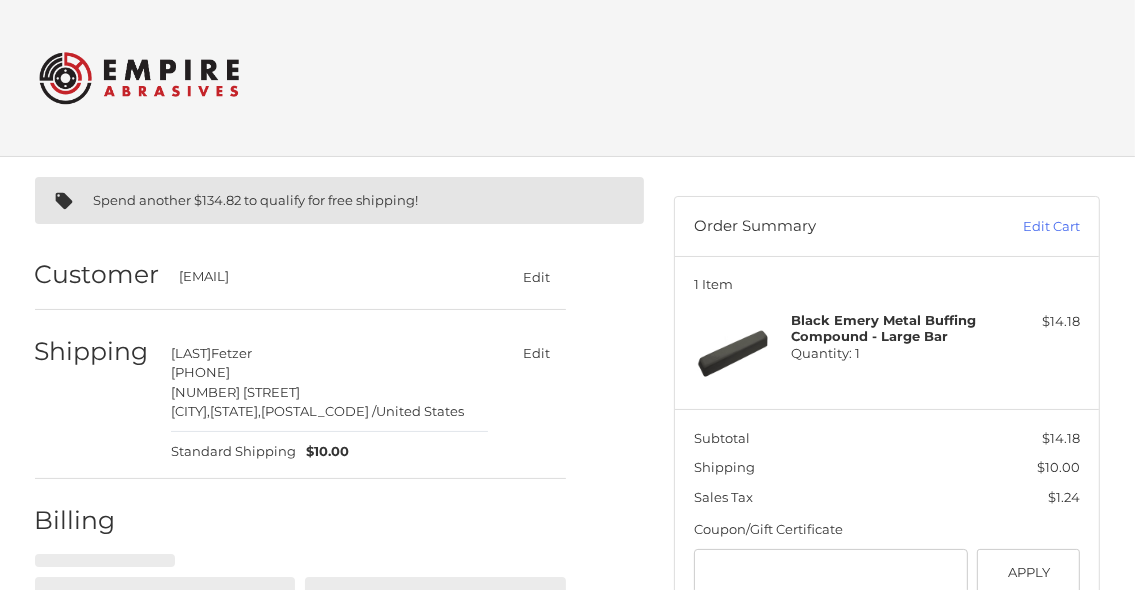 select on "**" 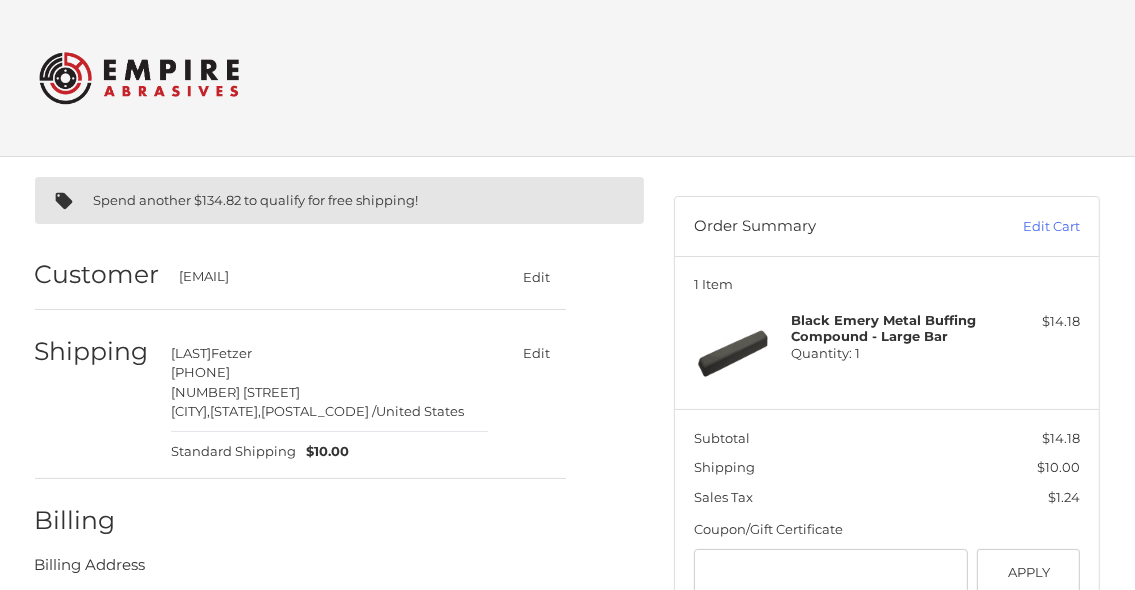 scroll, scrollTop: 193, scrollLeft: 0, axis: vertical 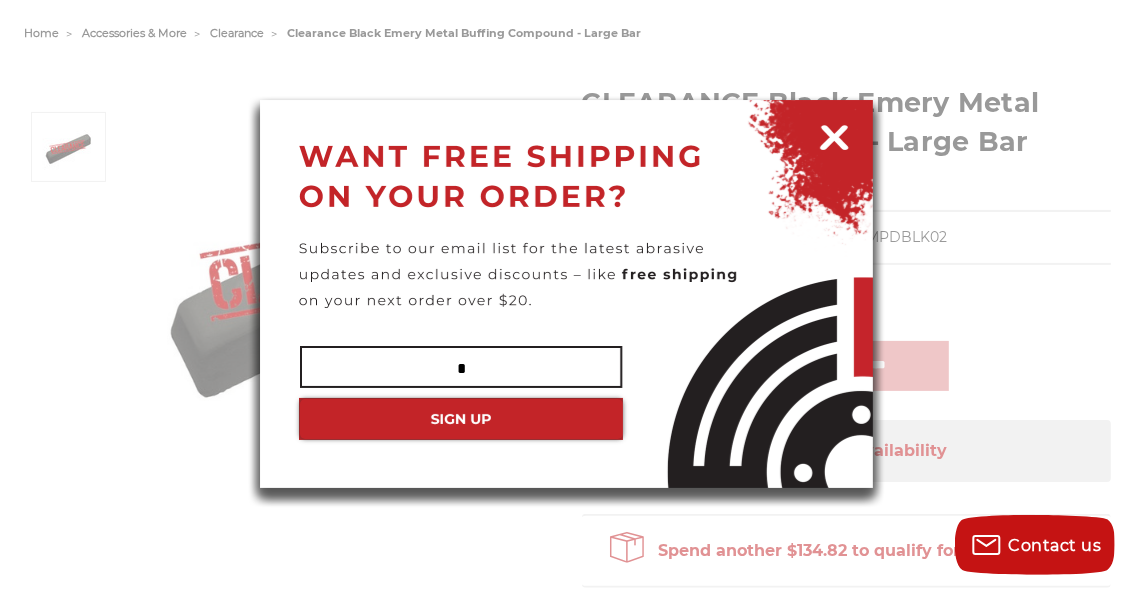 type on "**********" 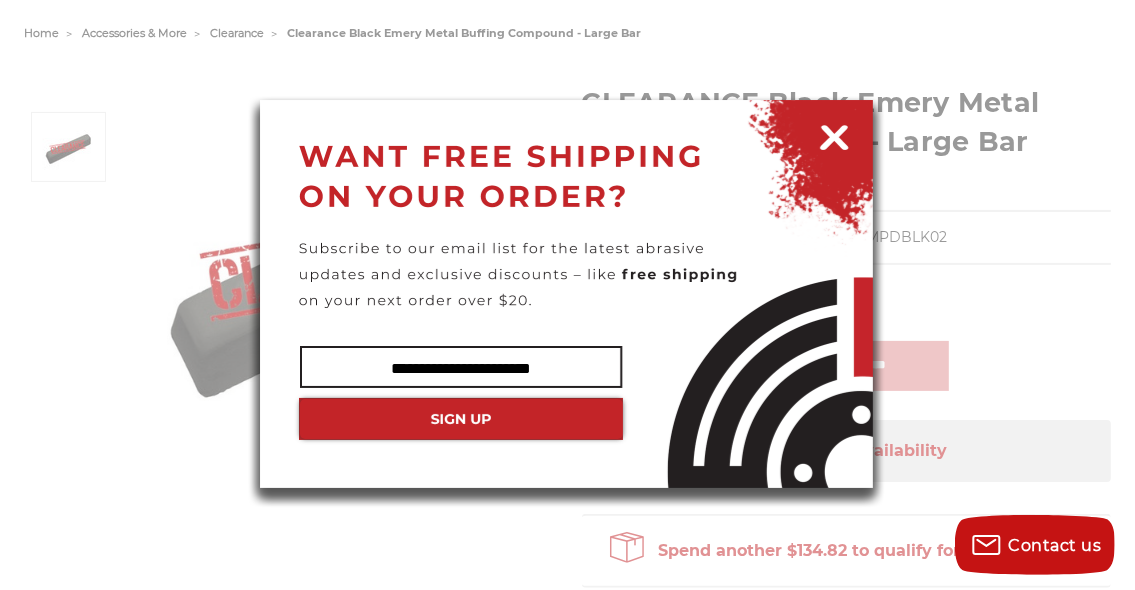click at bounding box center [461, 419] 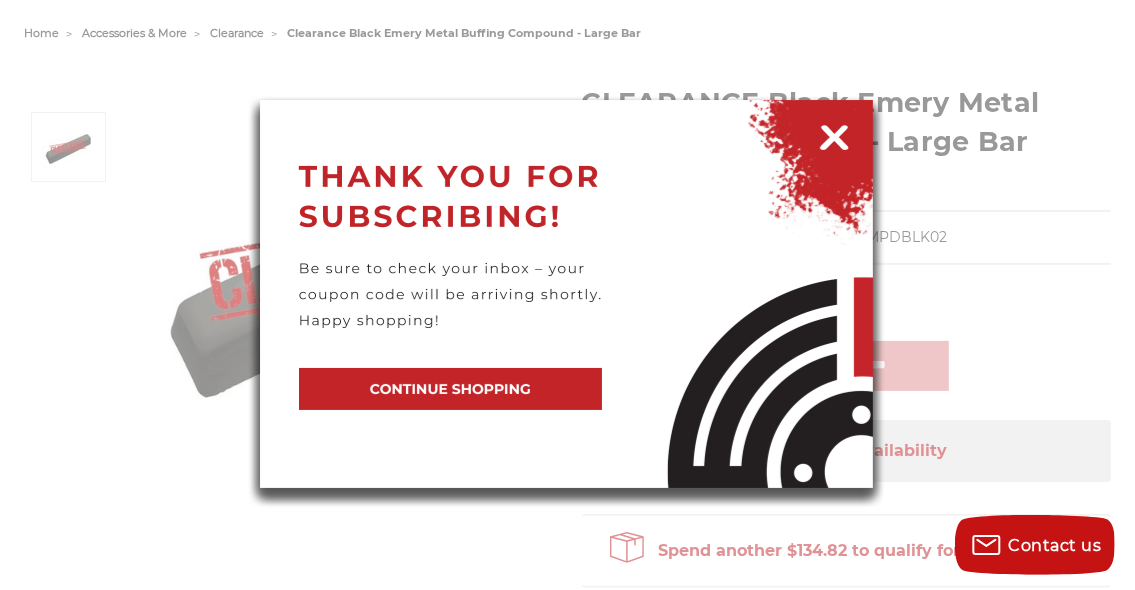 click at bounding box center (450, 389) 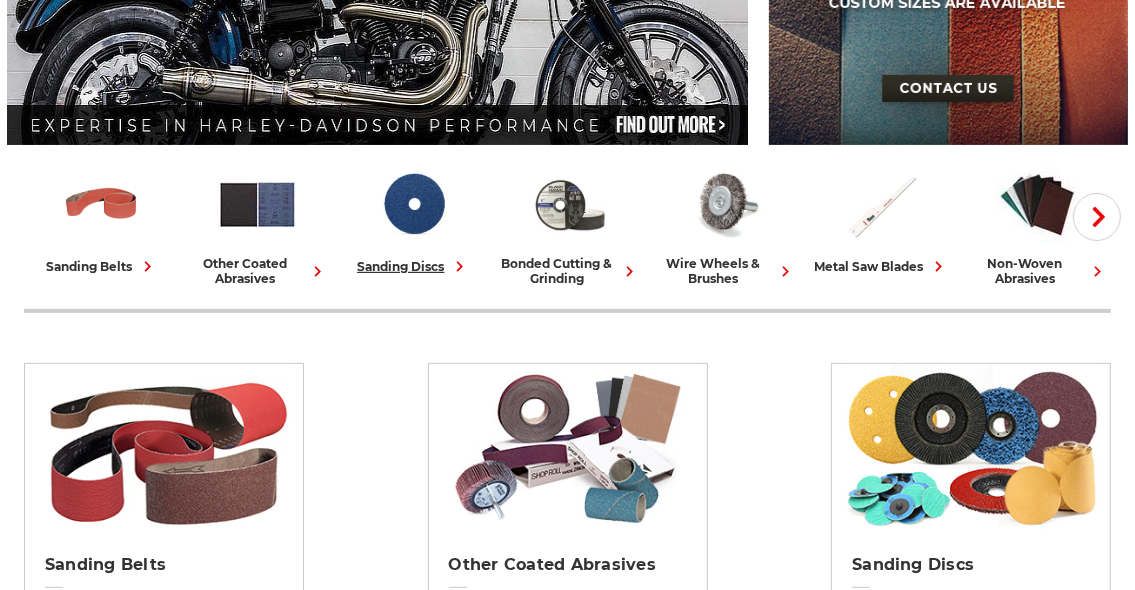scroll, scrollTop: 400, scrollLeft: 0, axis: vertical 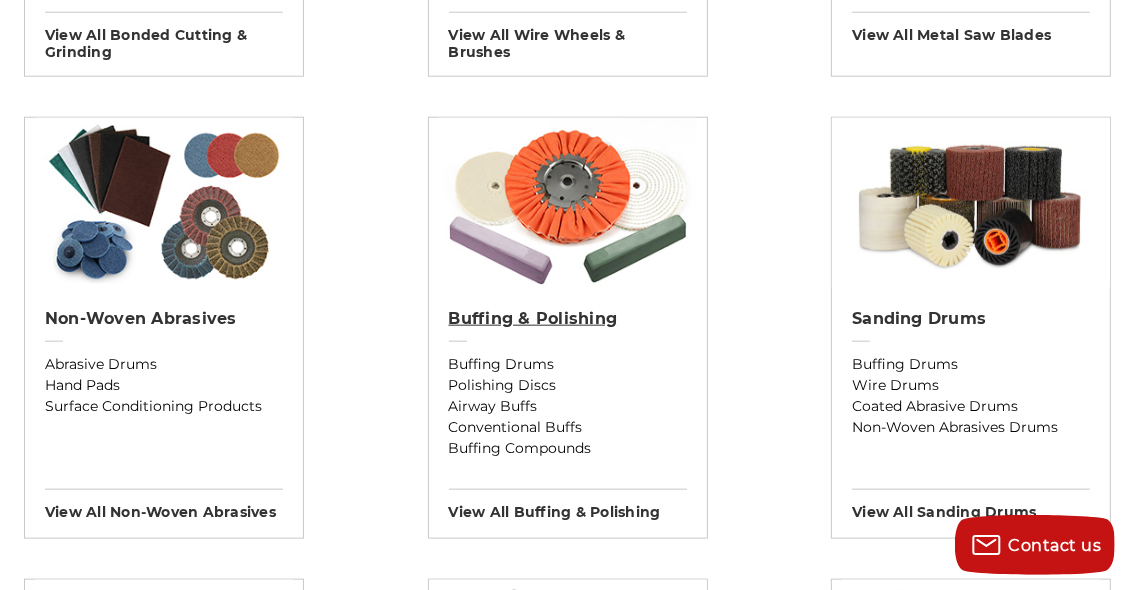 click on "Buffing & Polishing" at bounding box center [568, 319] 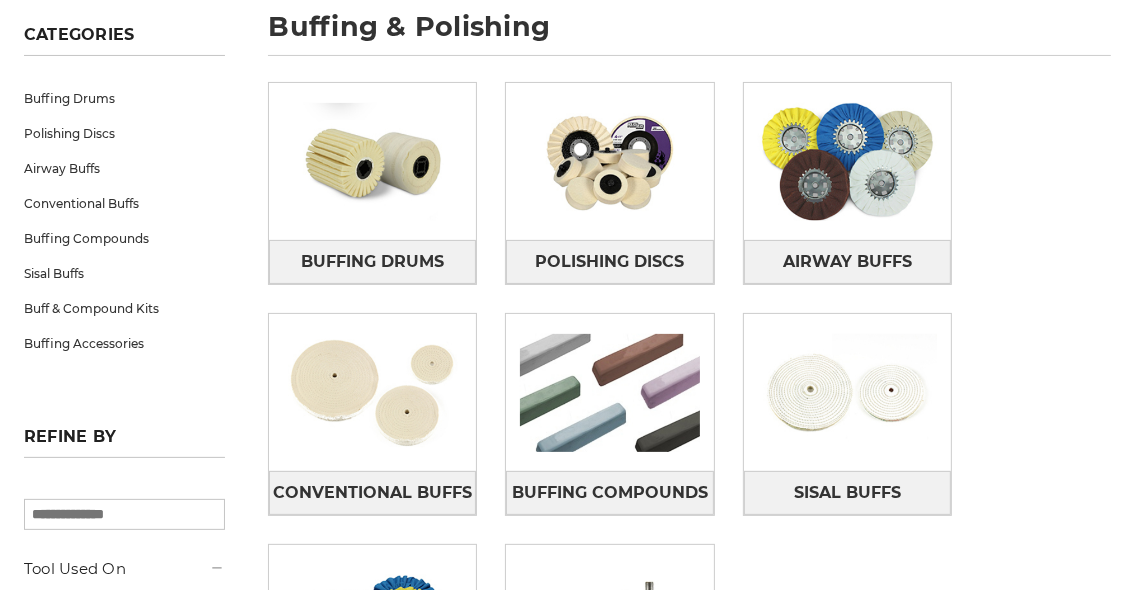 scroll, scrollTop: 300, scrollLeft: 0, axis: vertical 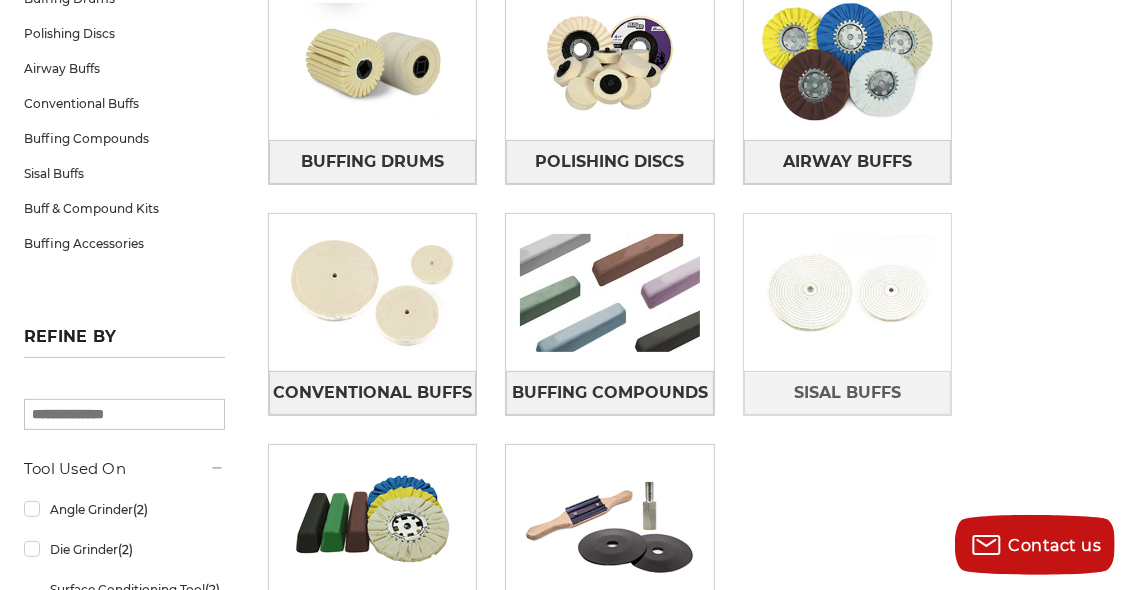 click at bounding box center (848, 293) 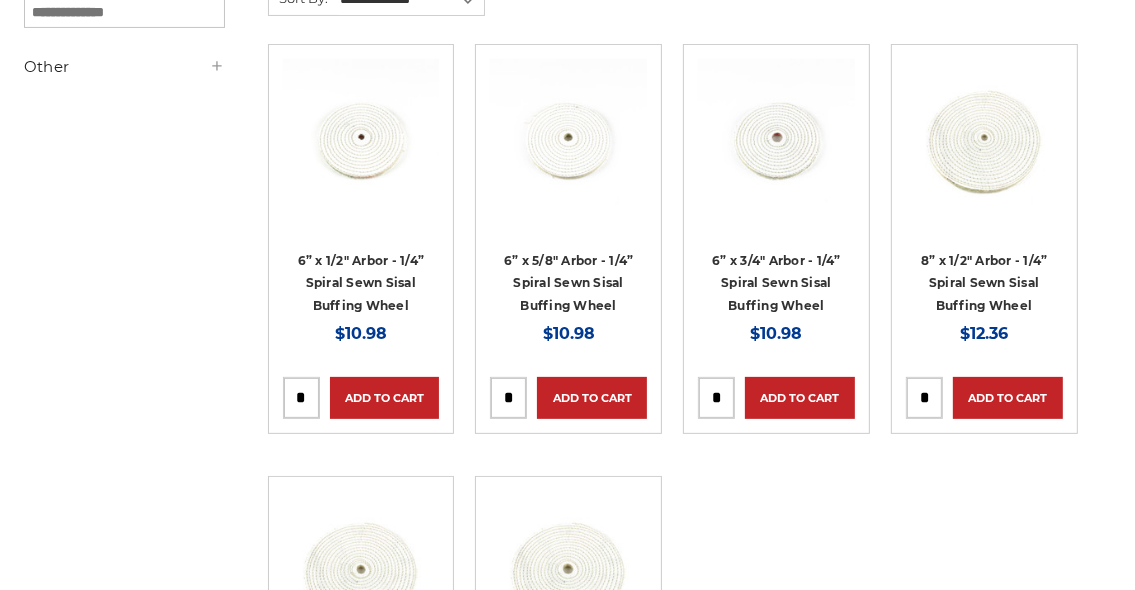 scroll, scrollTop: 400, scrollLeft: 0, axis: vertical 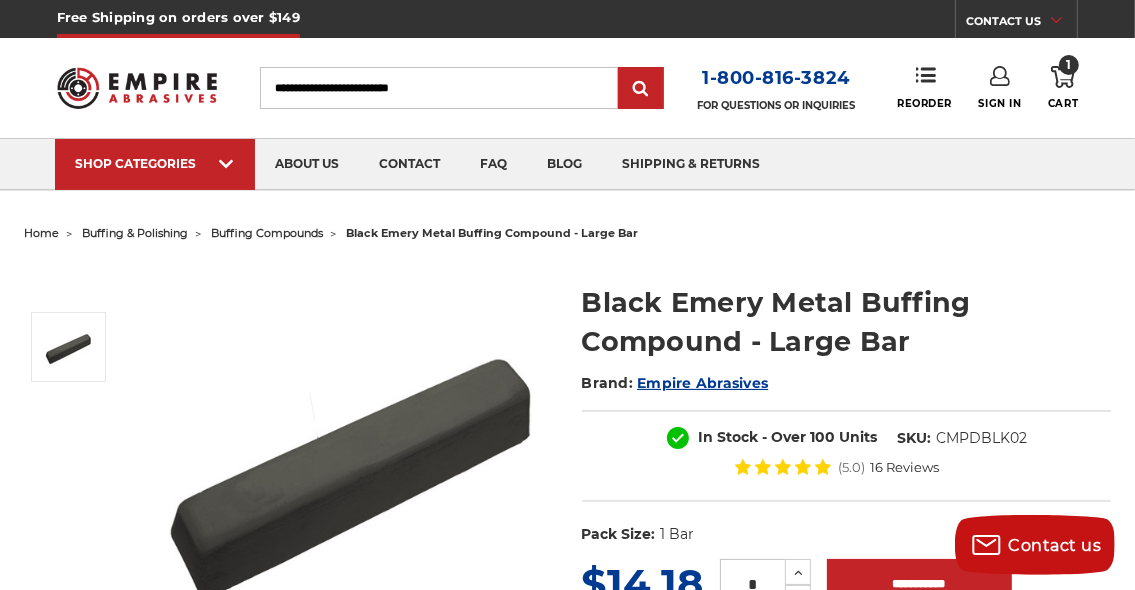 click on "1
Cart" at bounding box center (1063, 88) 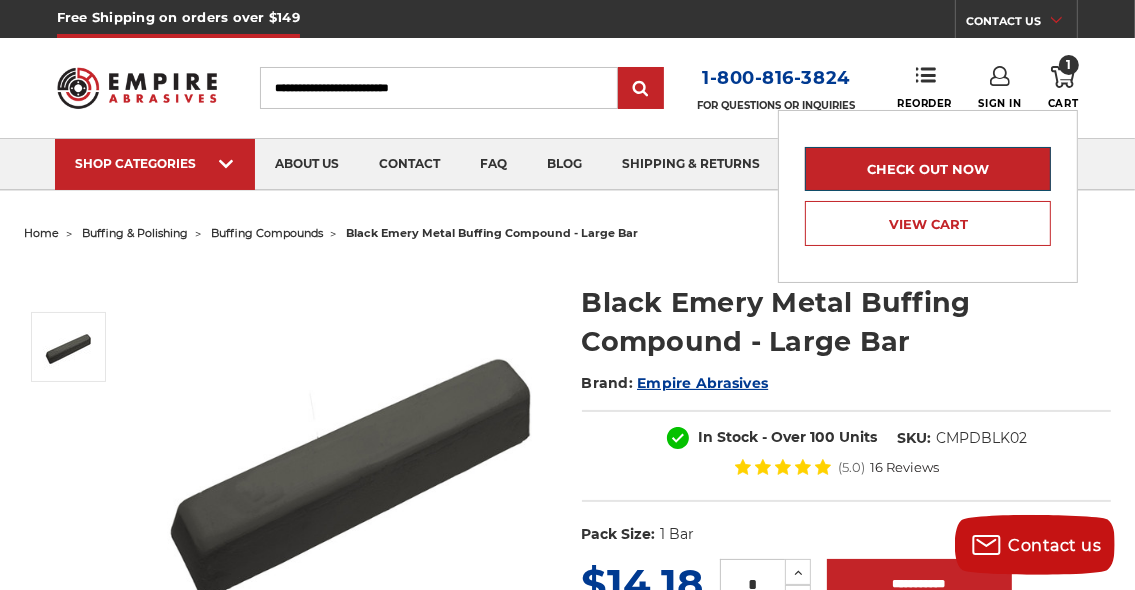 click on "Check out now" at bounding box center [928, 169] 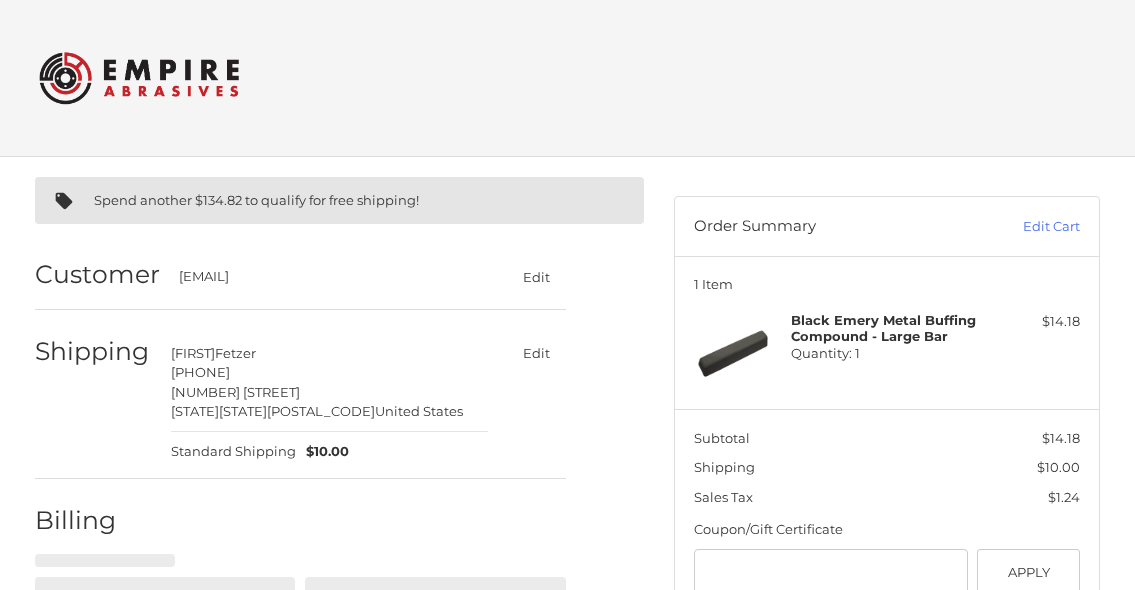 scroll, scrollTop: 0, scrollLeft: 0, axis: both 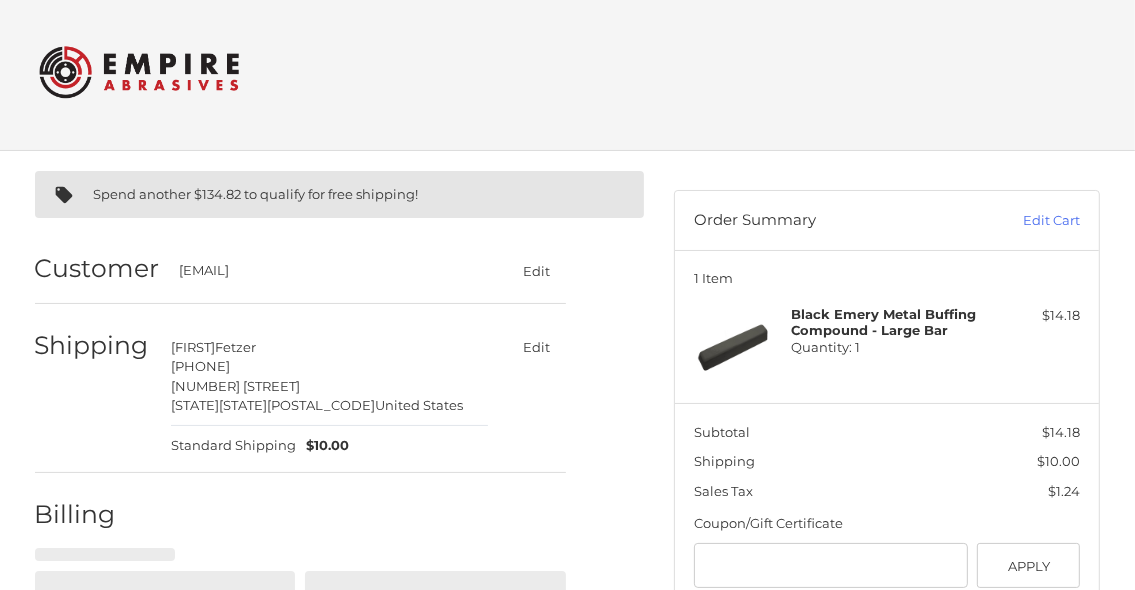 select on "**" 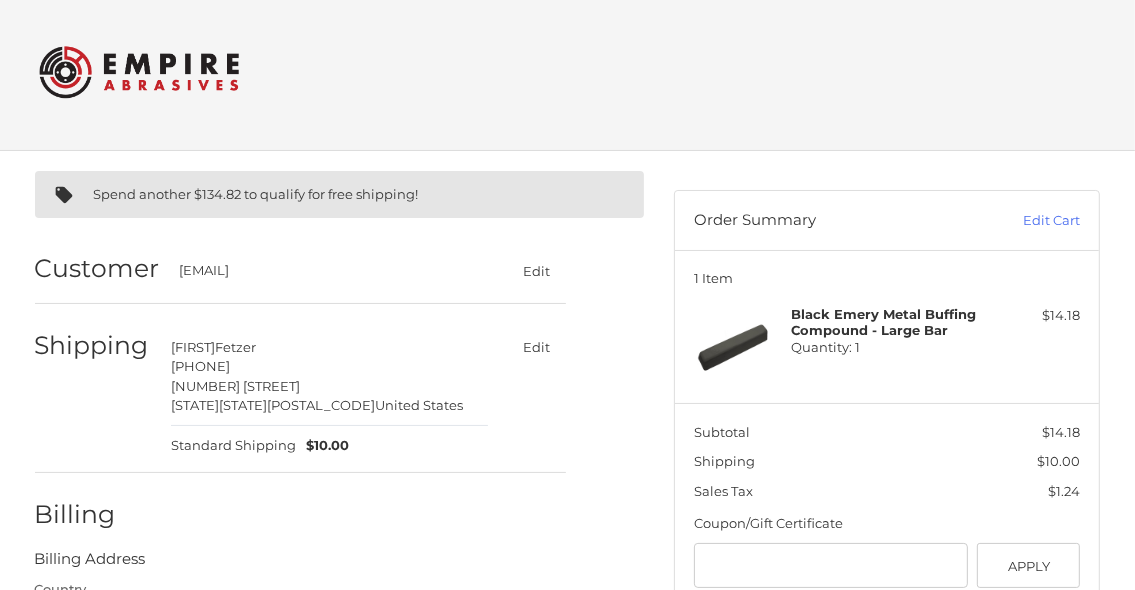 scroll, scrollTop: 193, scrollLeft: 0, axis: vertical 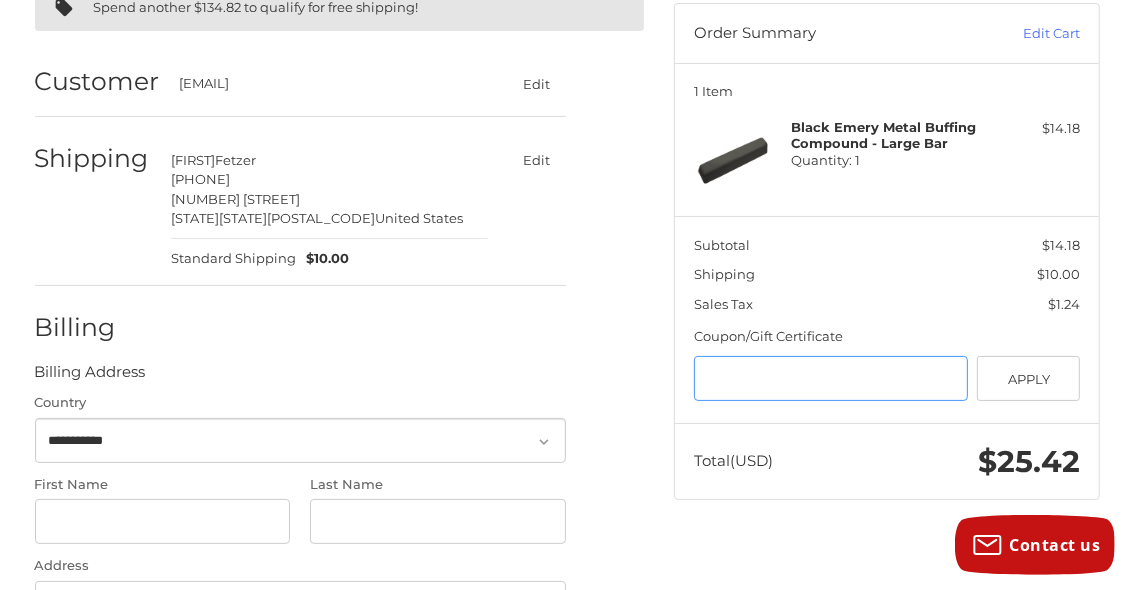 click at bounding box center (830, 378) 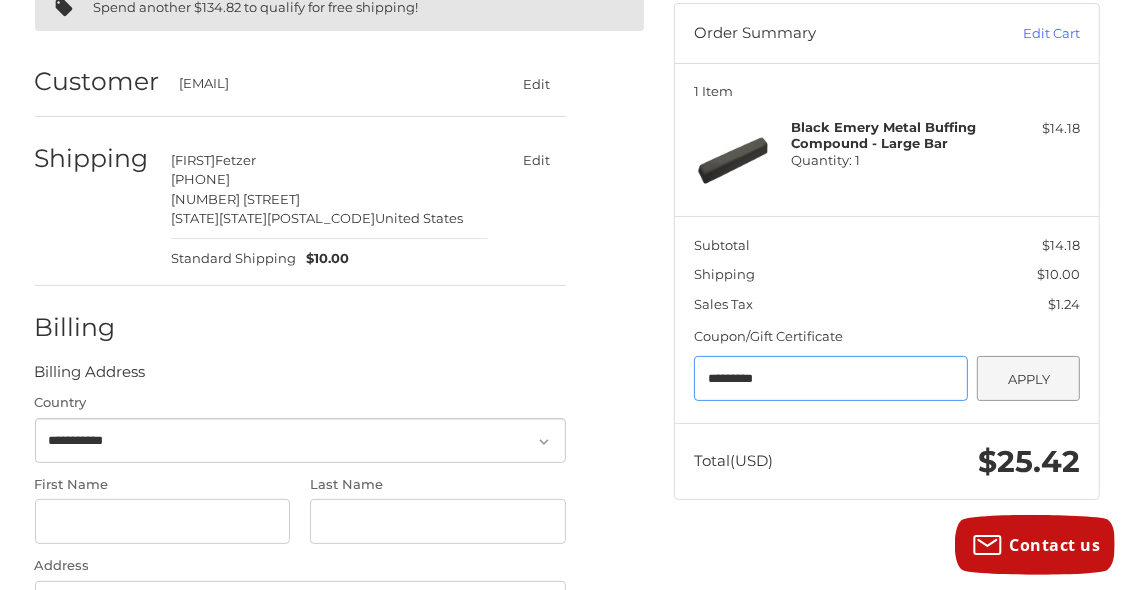 type on "********" 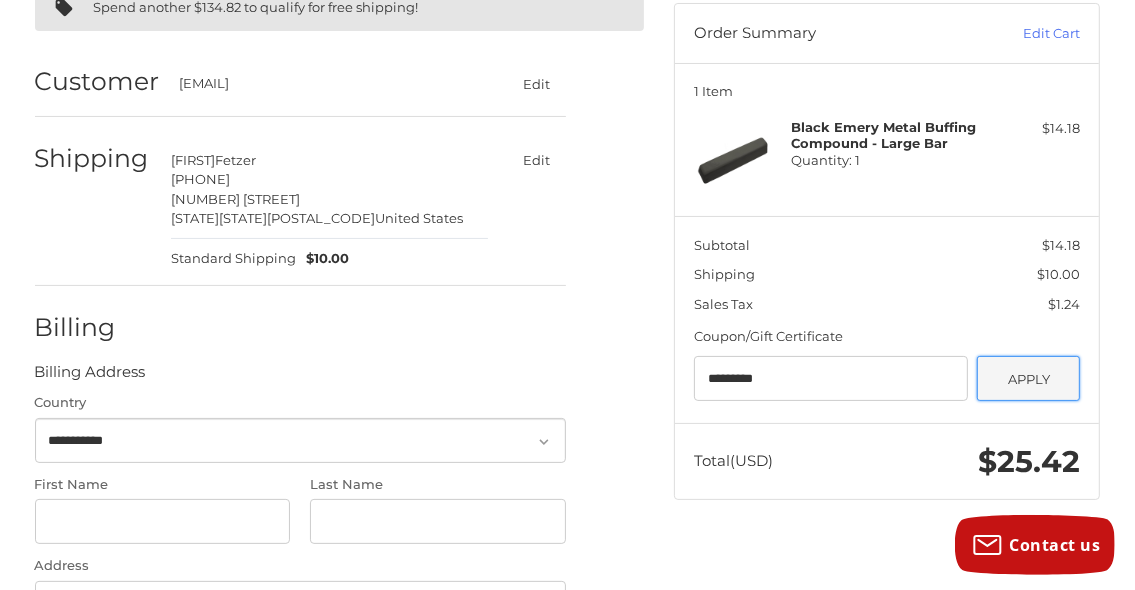 click on "Apply" at bounding box center [1028, 378] 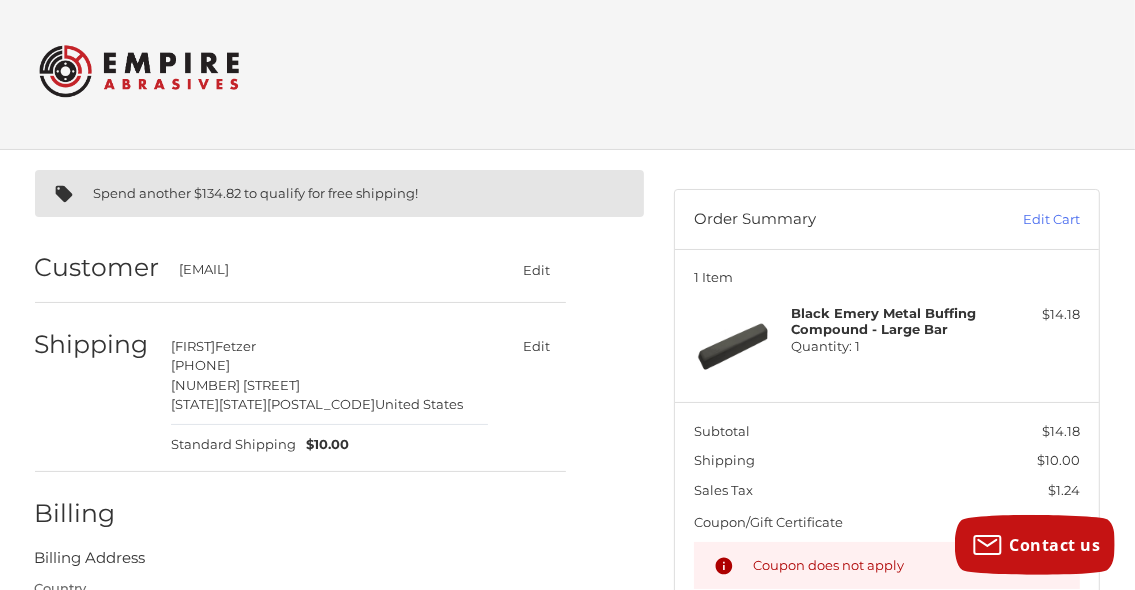 scroll, scrollTop: 0, scrollLeft: 0, axis: both 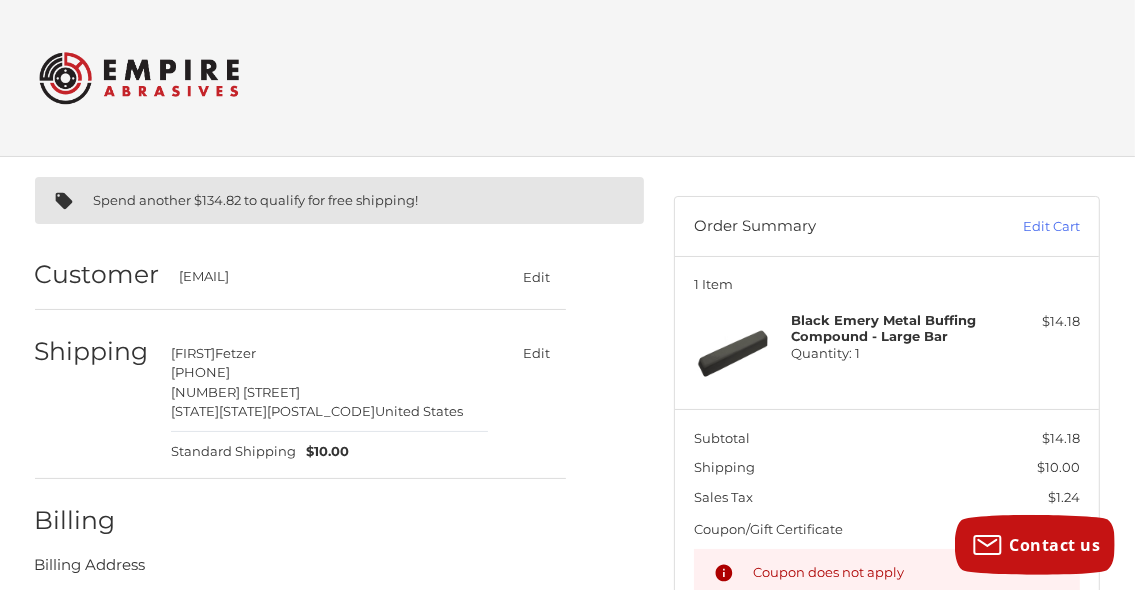 click at bounding box center [139, 78] 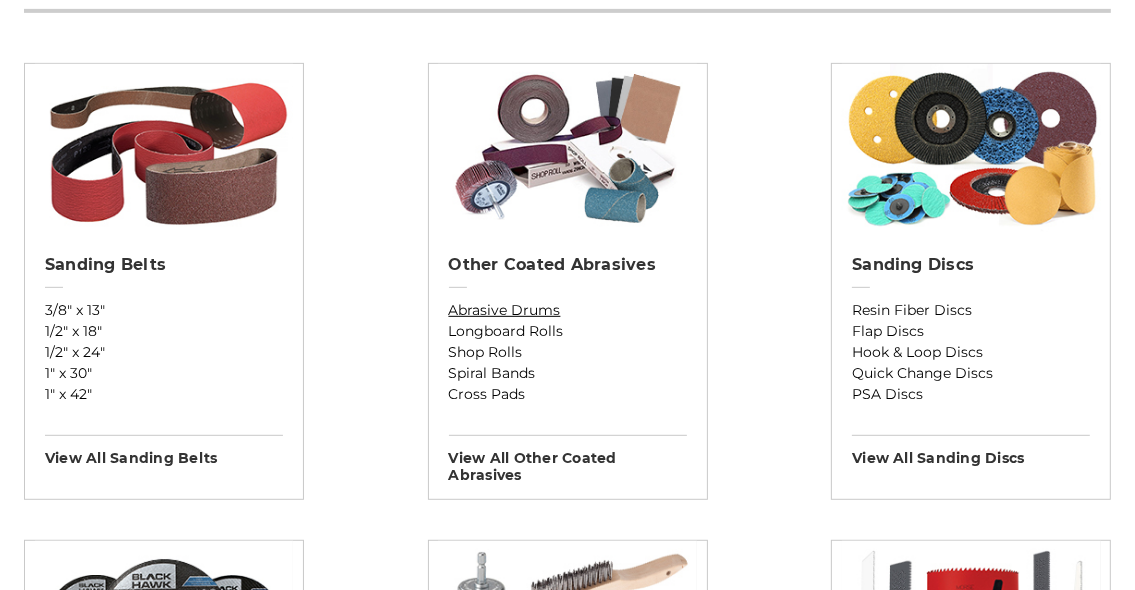 scroll, scrollTop: 700, scrollLeft: 0, axis: vertical 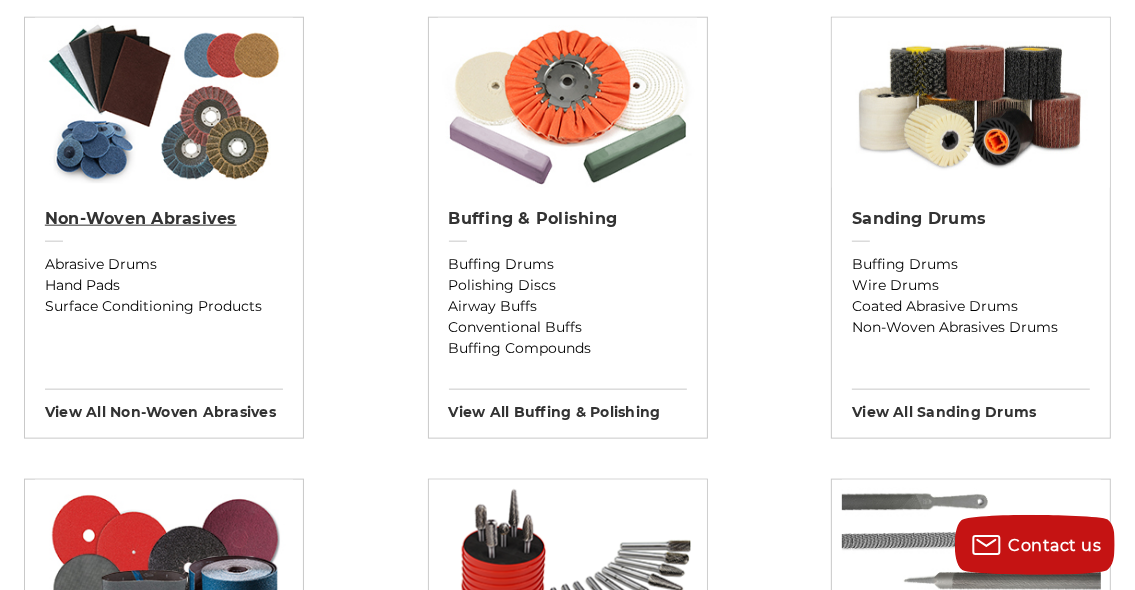 click on "Non-woven Abrasives" at bounding box center (164, 219) 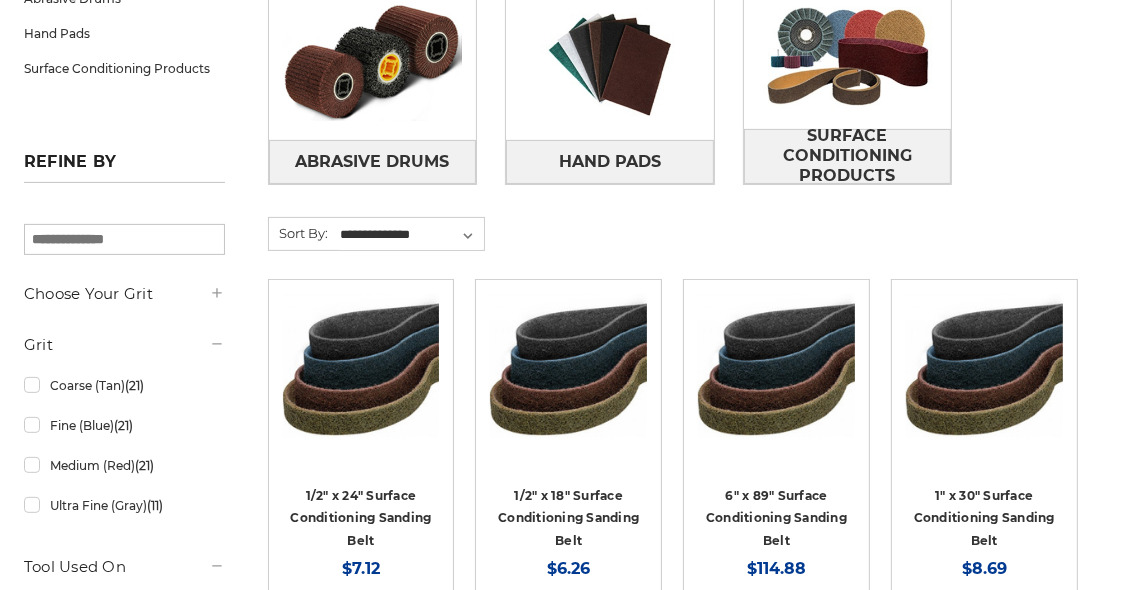 scroll, scrollTop: 900, scrollLeft: 0, axis: vertical 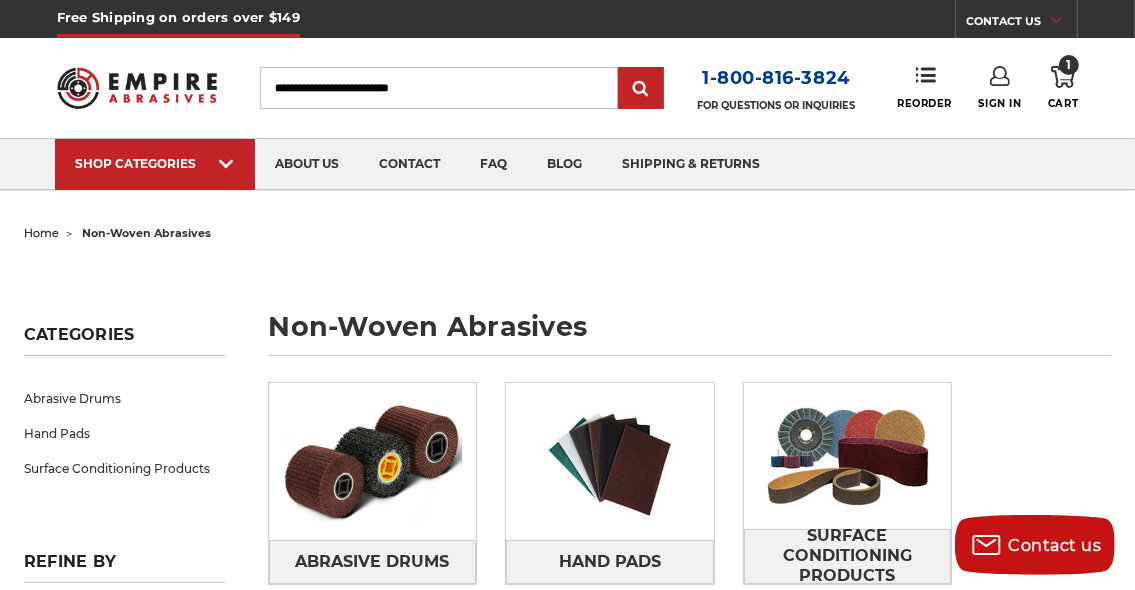 click on "home" at bounding box center (41, 233) 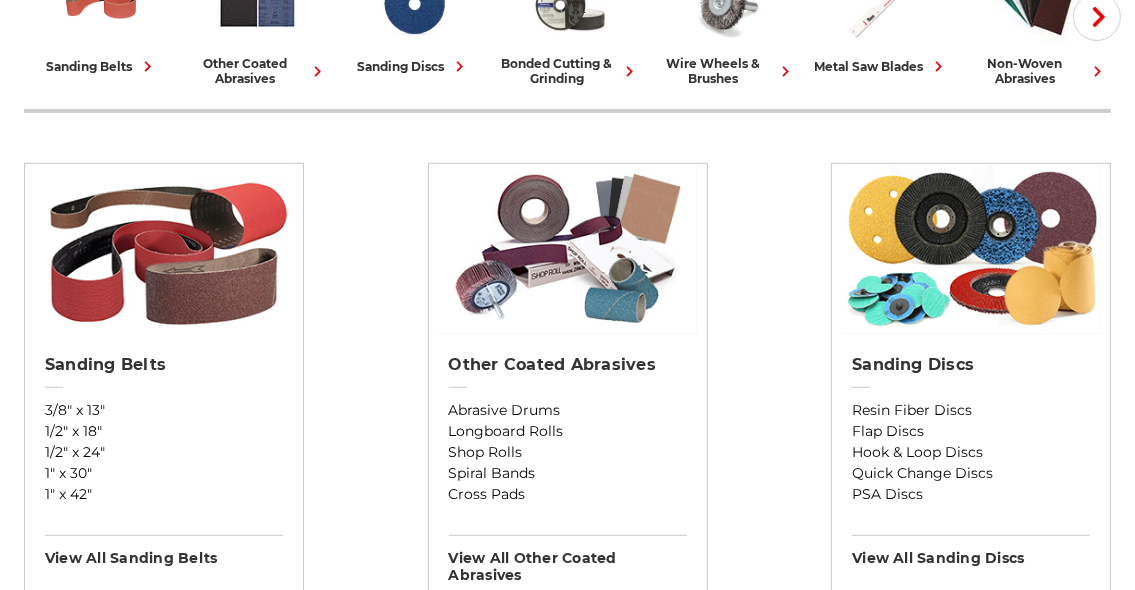 scroll, scrollTop: 600, scrollLeft: 0, axis: vertical 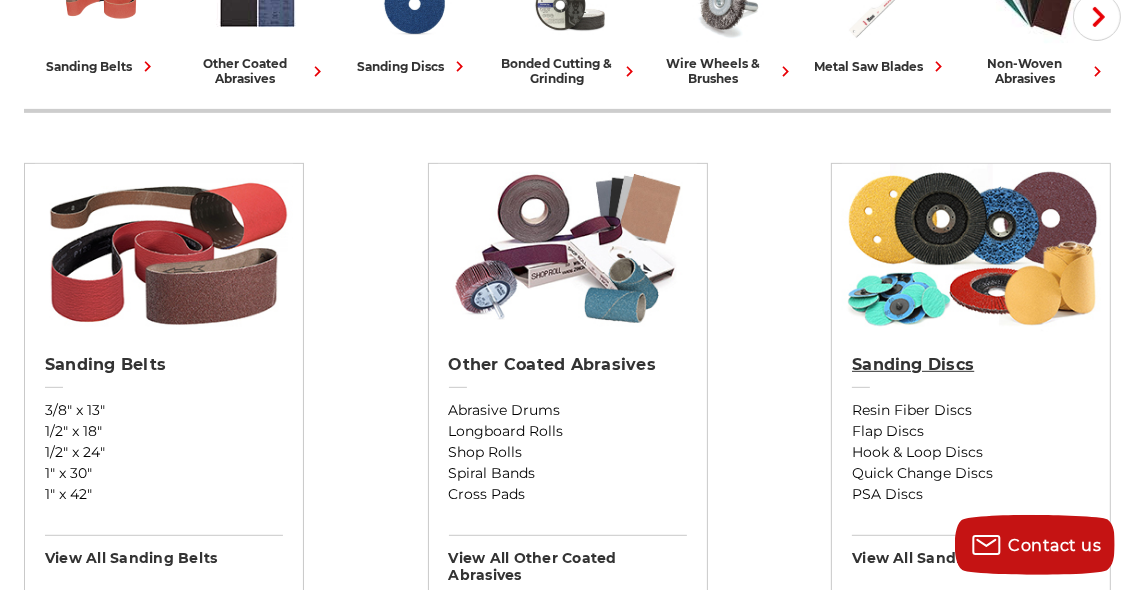 click on "Sanding Discs" at bounding box center (971, 365) 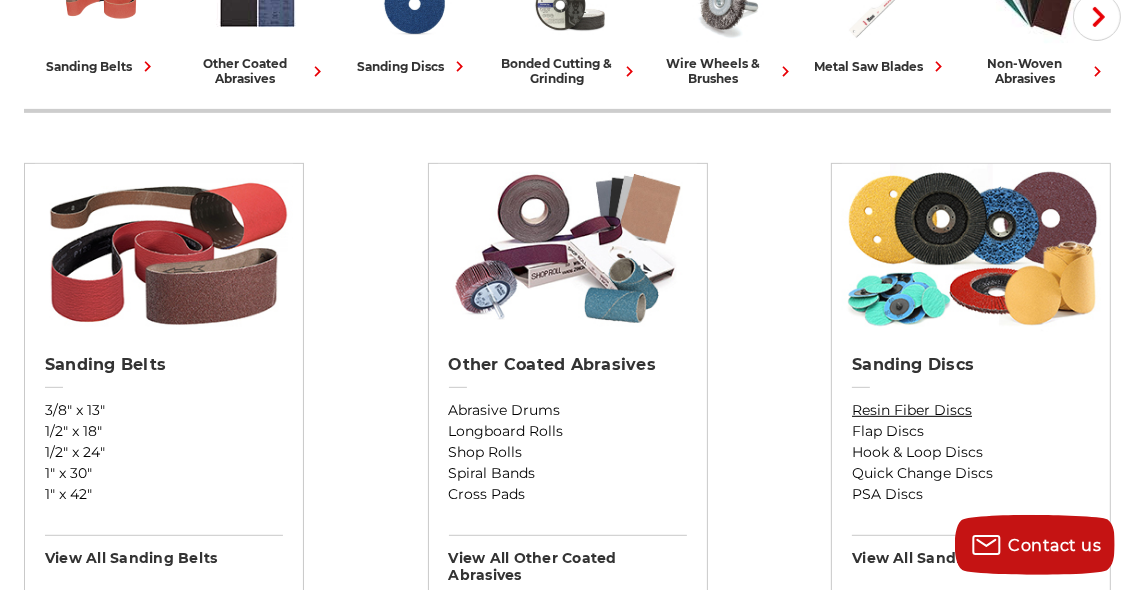 click on "Resin Fiber Discs" at bounding box center (971, 410) 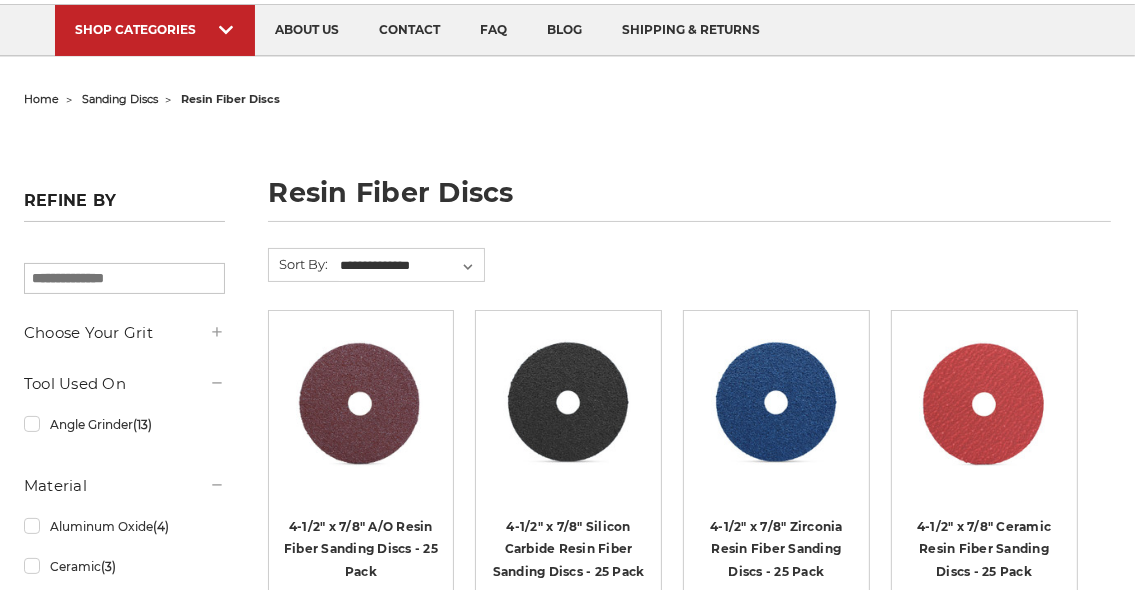scroll, scrollTop: 200, scrollLeft: 0, axis: vertical 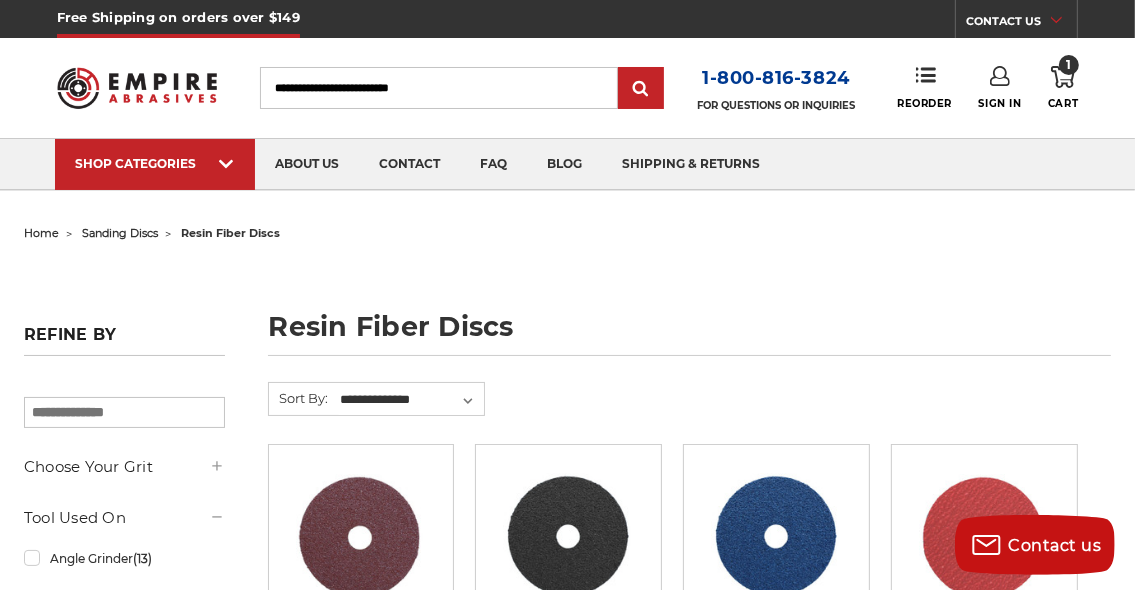 click on "sanding discs" at bounding box center (120, 233) 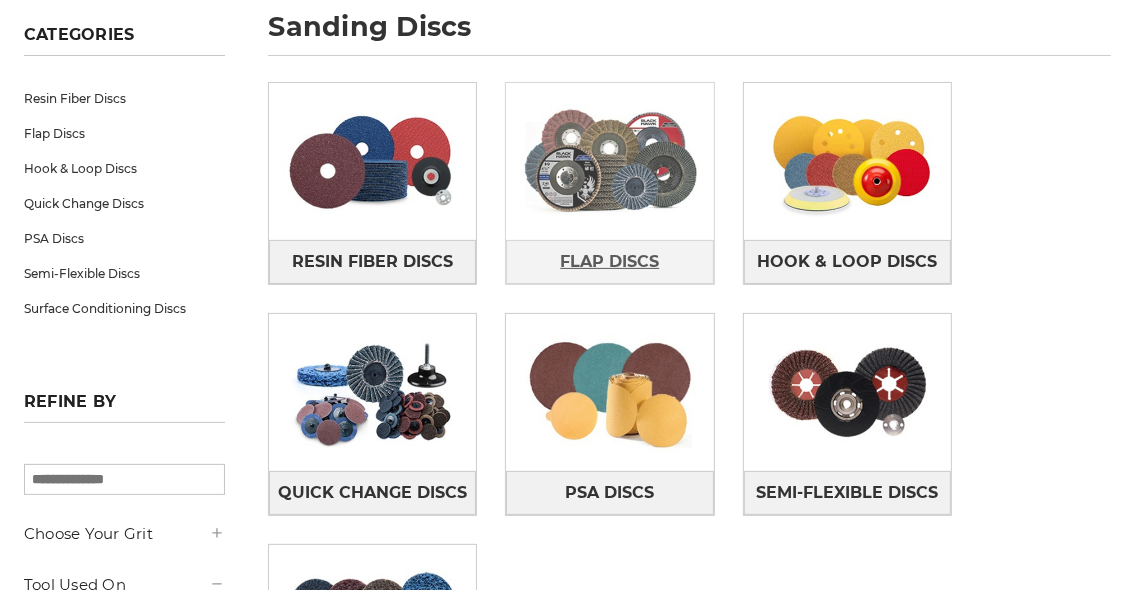 scroll, scrollTop: 300, scrollLeft: 0, axis: vertical 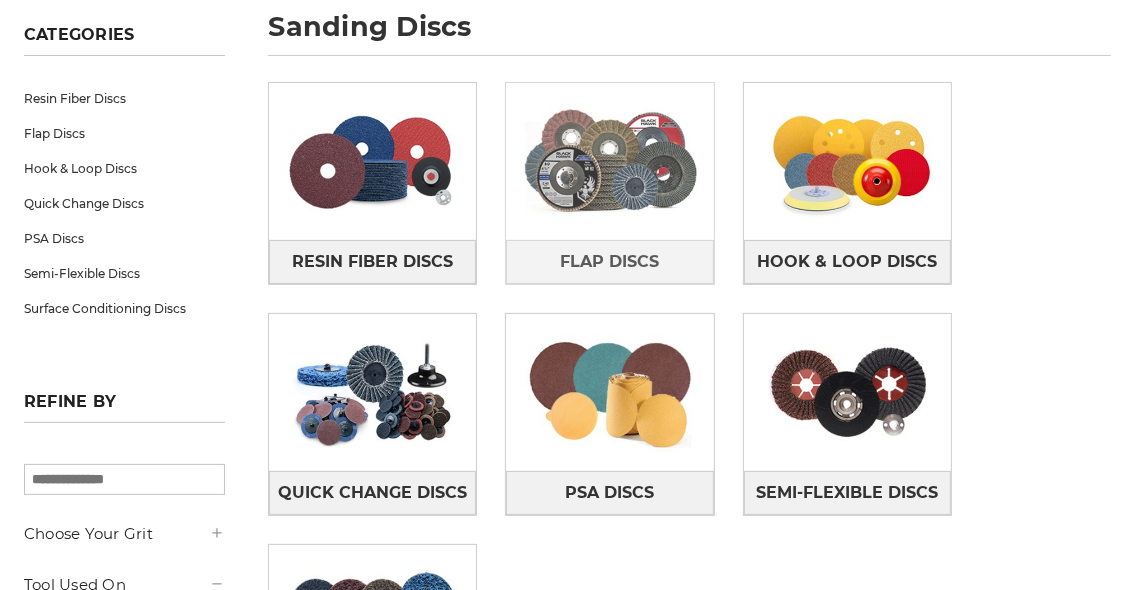 click at bounding box center [610, 162] 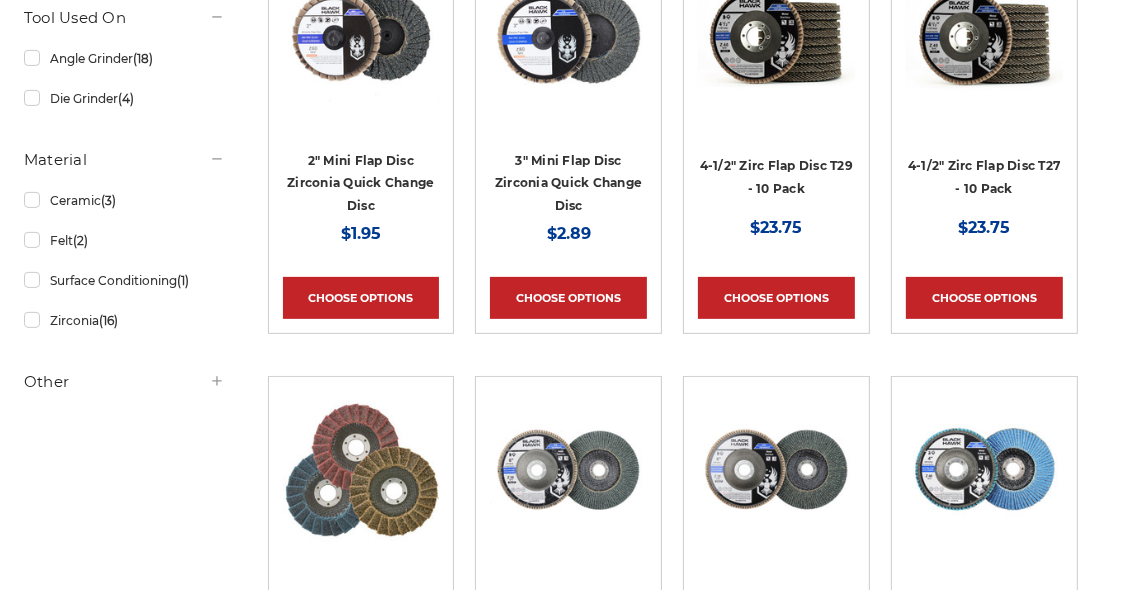 scroll, scrollTop: 500, scrollLeft: 0, axis: vertical 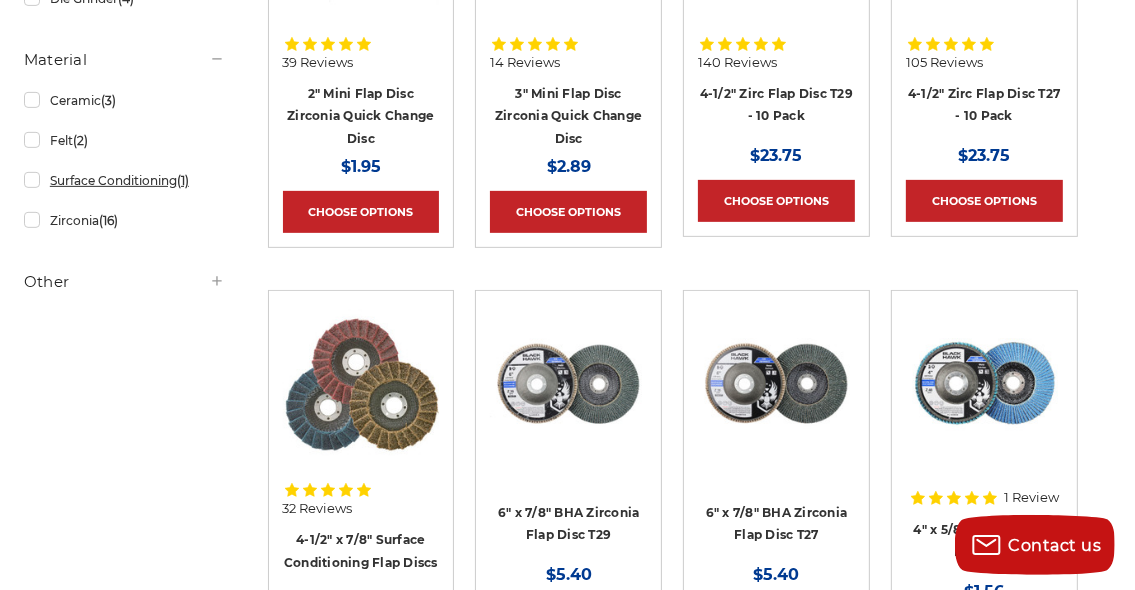 click on "Surface Conditioning
(1)" at bounding box center [124, 180] 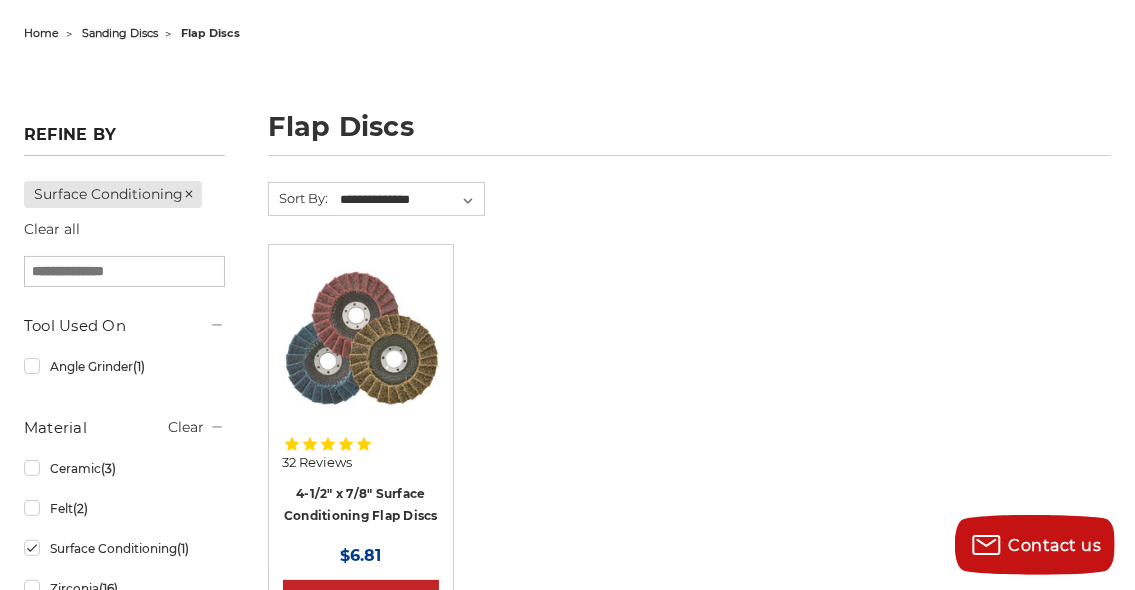 scroll, scrollTop: 400, scrollLeft: 0, axis: vertical 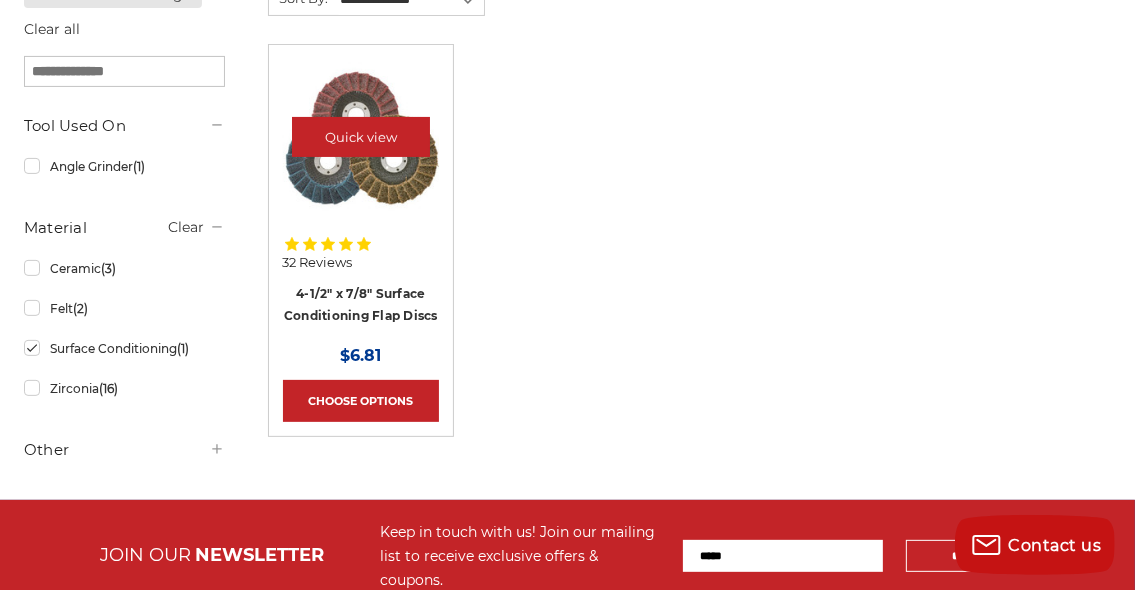 click at bounding box center (361, 139) 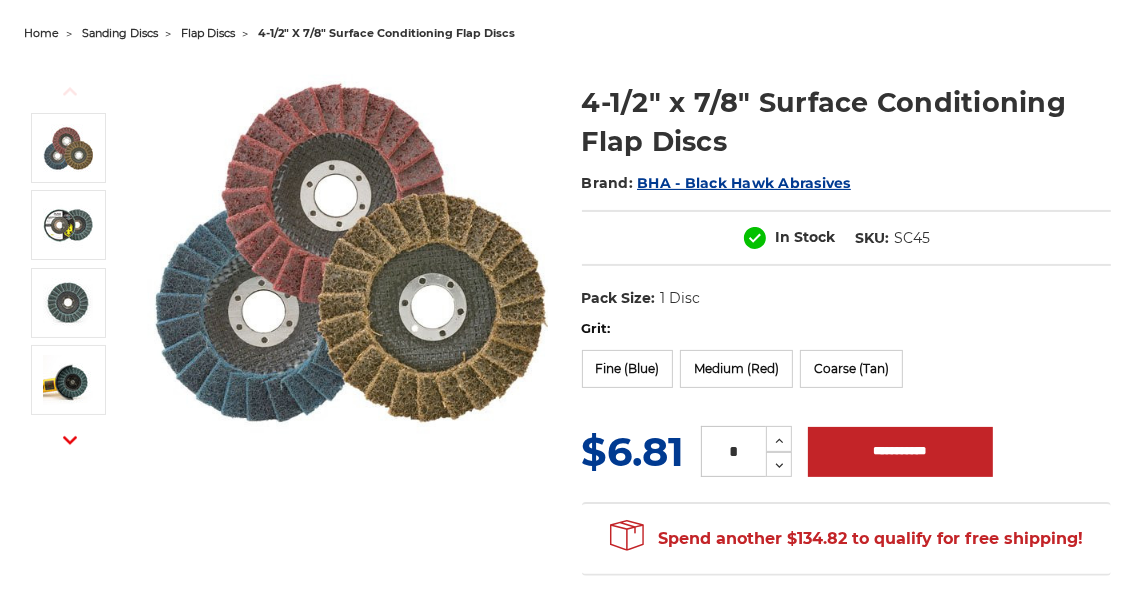 scroll, scrollTop: 200, scrollLeft: 0, axis: vertical 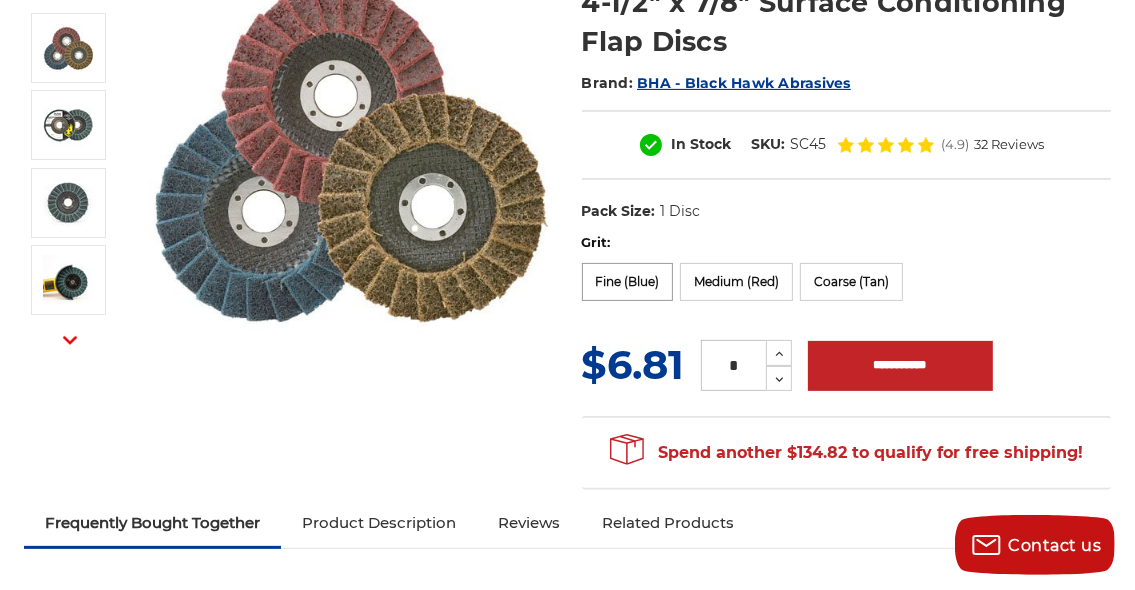 click on "Fine (Blue)" at bounding box center [628, 282] 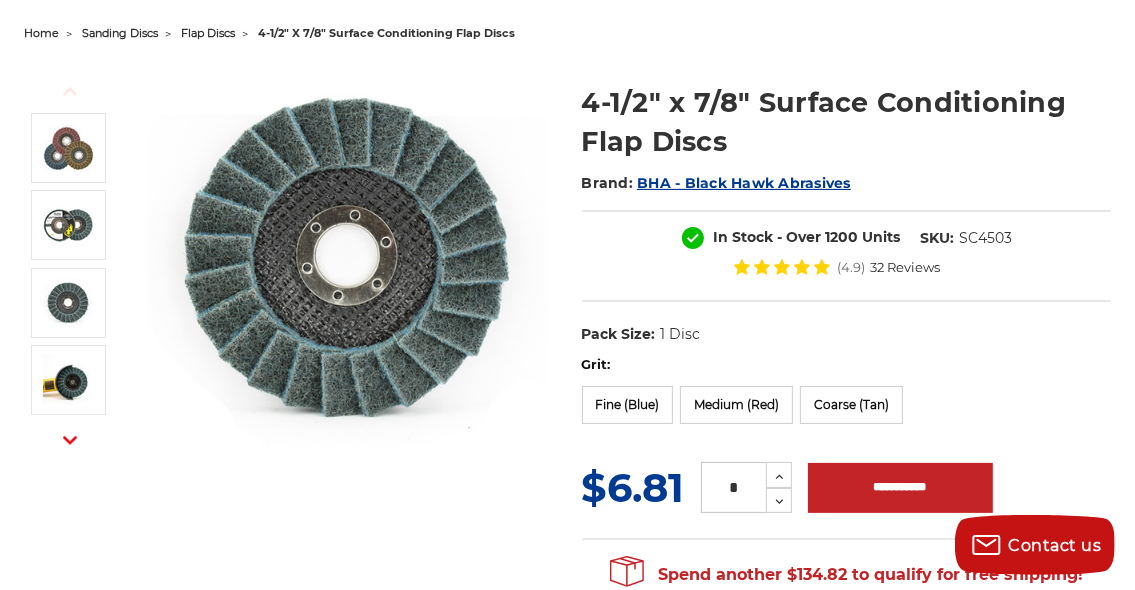 scroll, scrollTop: 100, scrollLeft: 0, axis: vertical 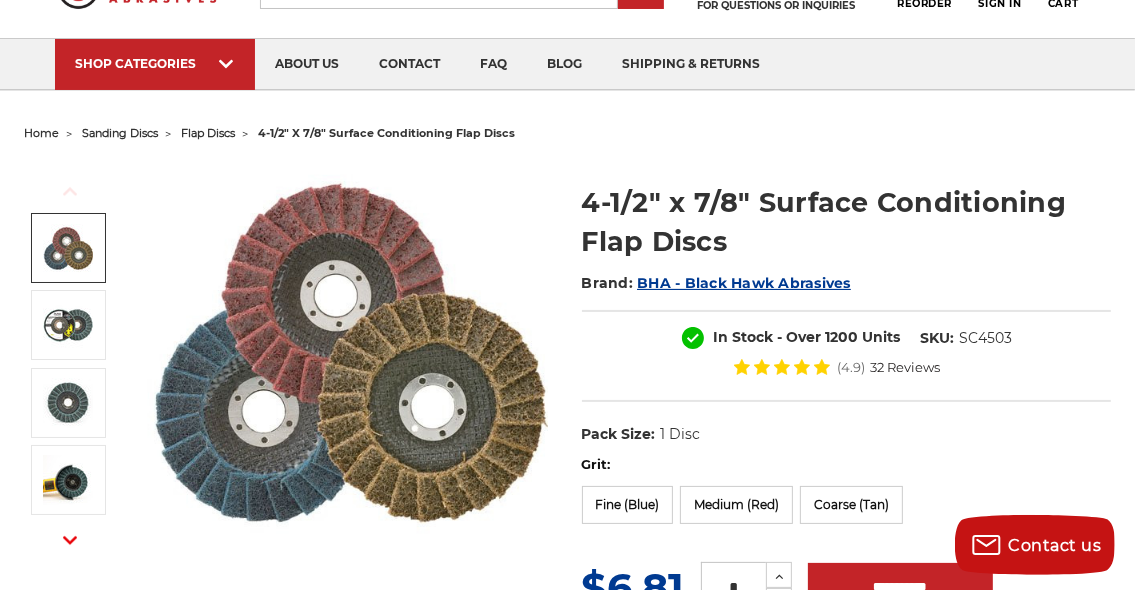 click on "sanding discs" at bounding box center [120, 133] 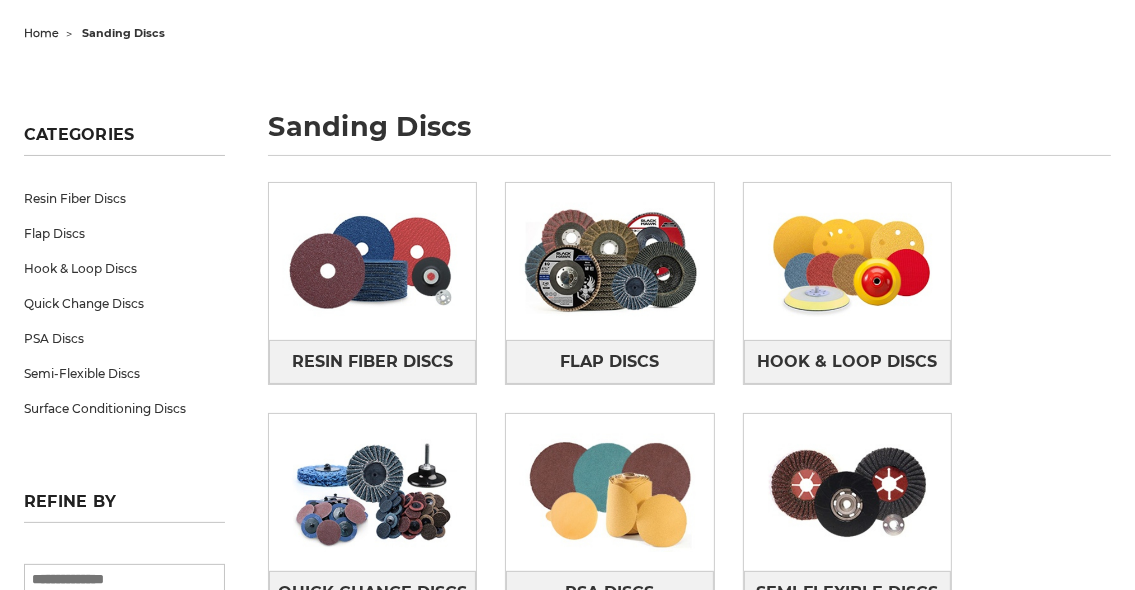 scroll, scrollTop: 349, scrollLeft: 0, axis: vertical 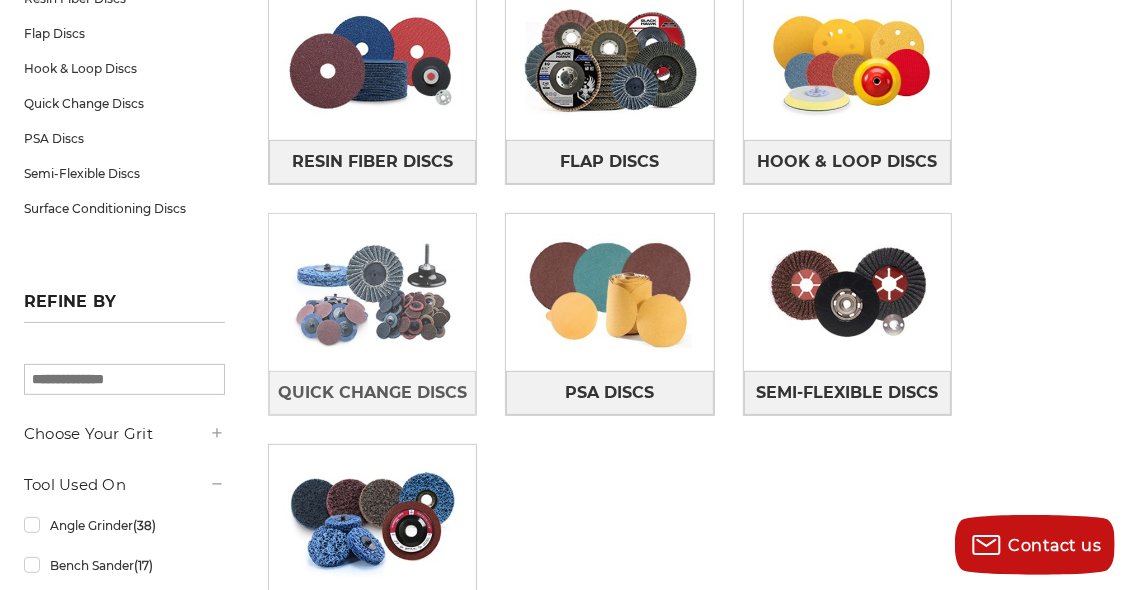 click at bounding box center [373, 293] 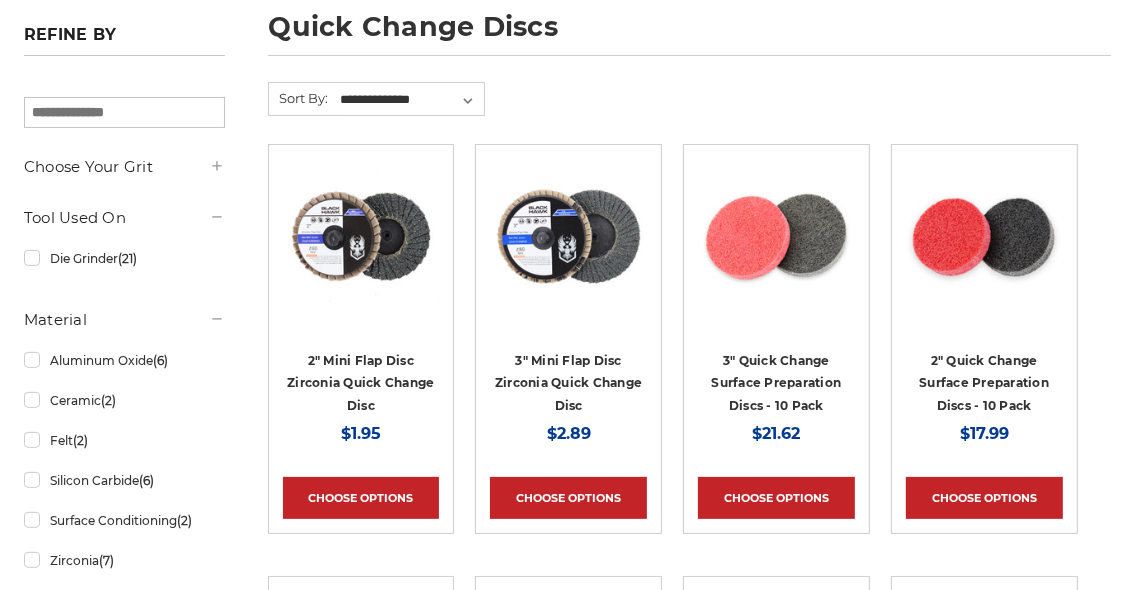 scroll, scrollTop: 300, scrollLeft: 0, axis: vertical 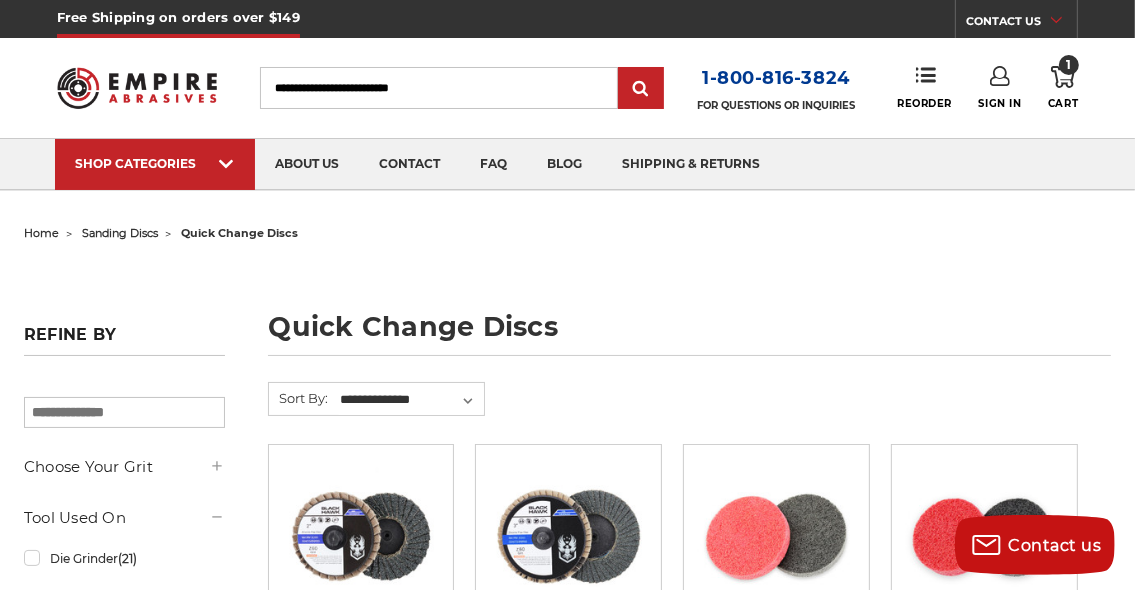 click on "sanding discs" at bounding box center [108, 233] 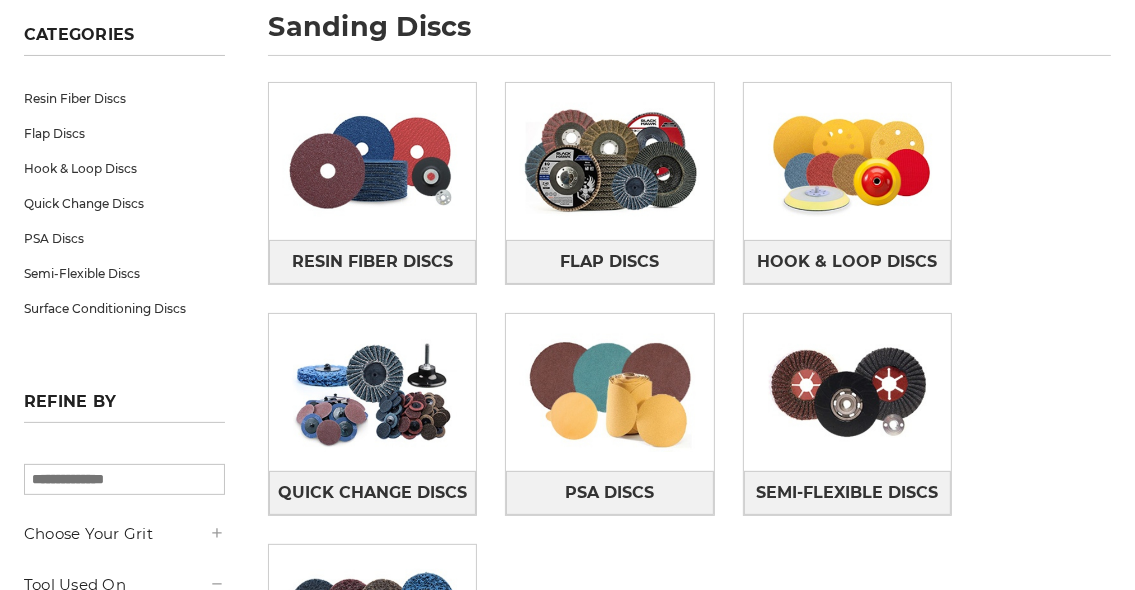 scroll, scrollTop: 300, scrollLeft: 0, axis: vertical 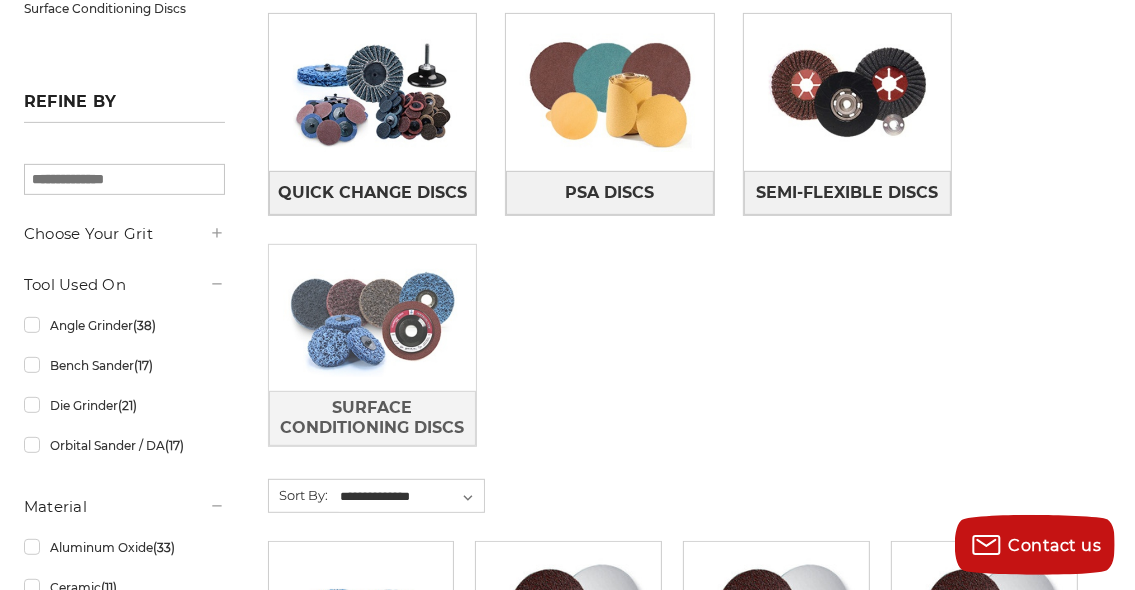 click at bounding box center (373, 318) 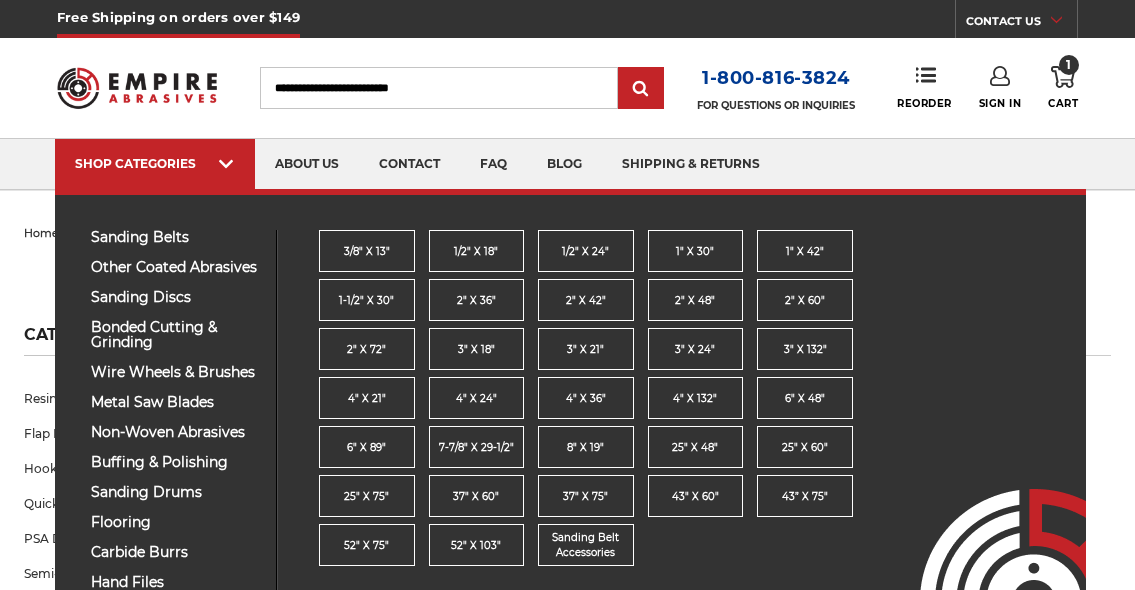 scroll, scrollTop: 0, scrollLeft: 0, axis: both 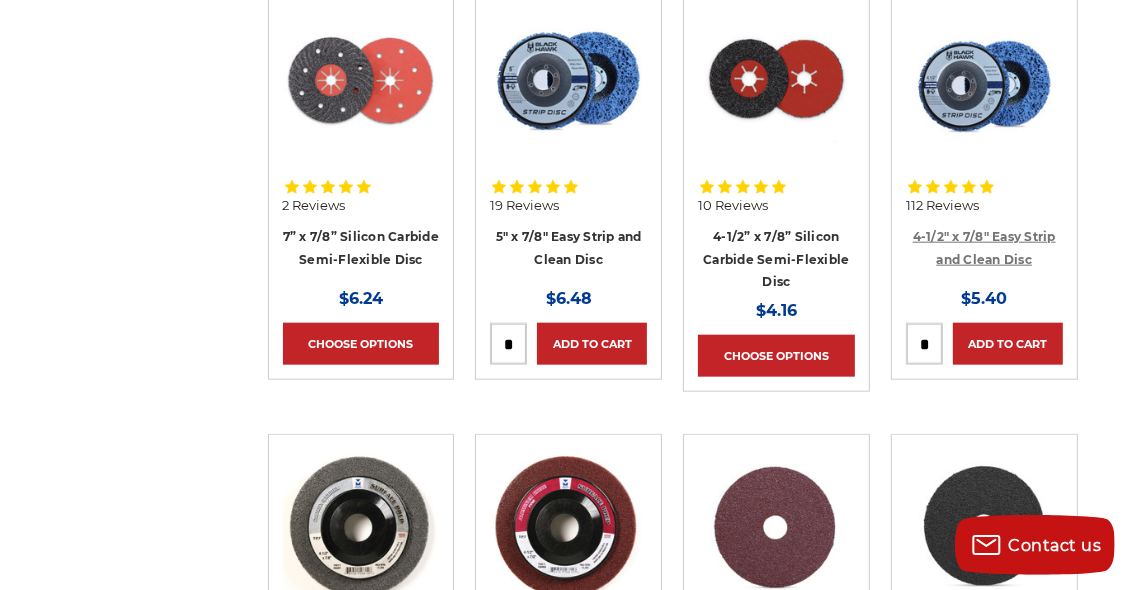 click on "4-1/2" x 7/8" Easy Strip and Clean Disc" at bounding box center [984, 248] 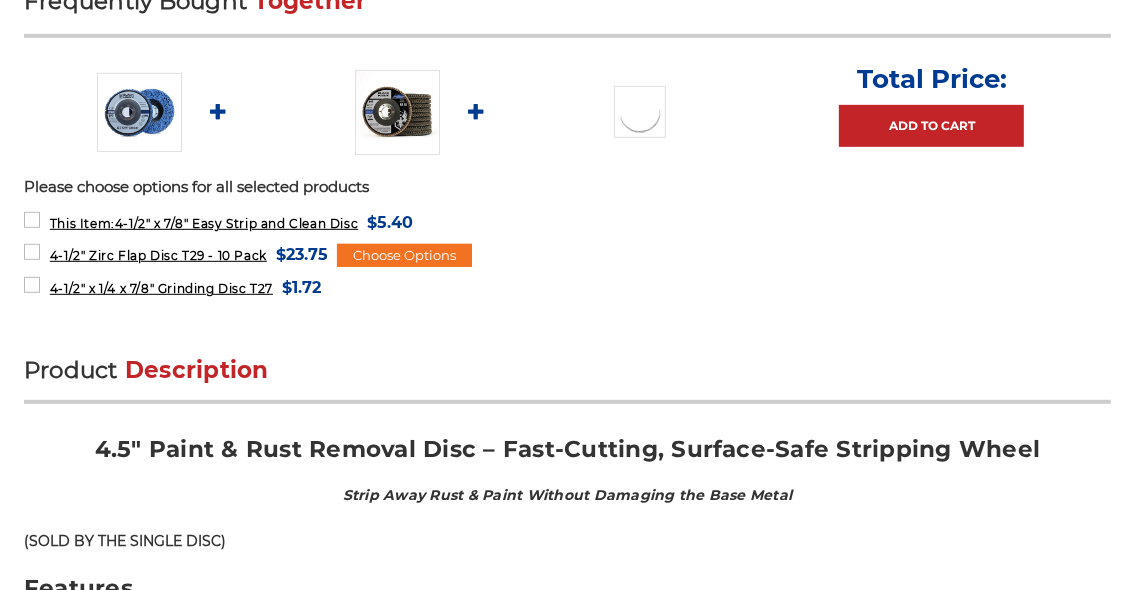 scroll, scrollTop: 800, scrollLeft: 0, axis: vertical 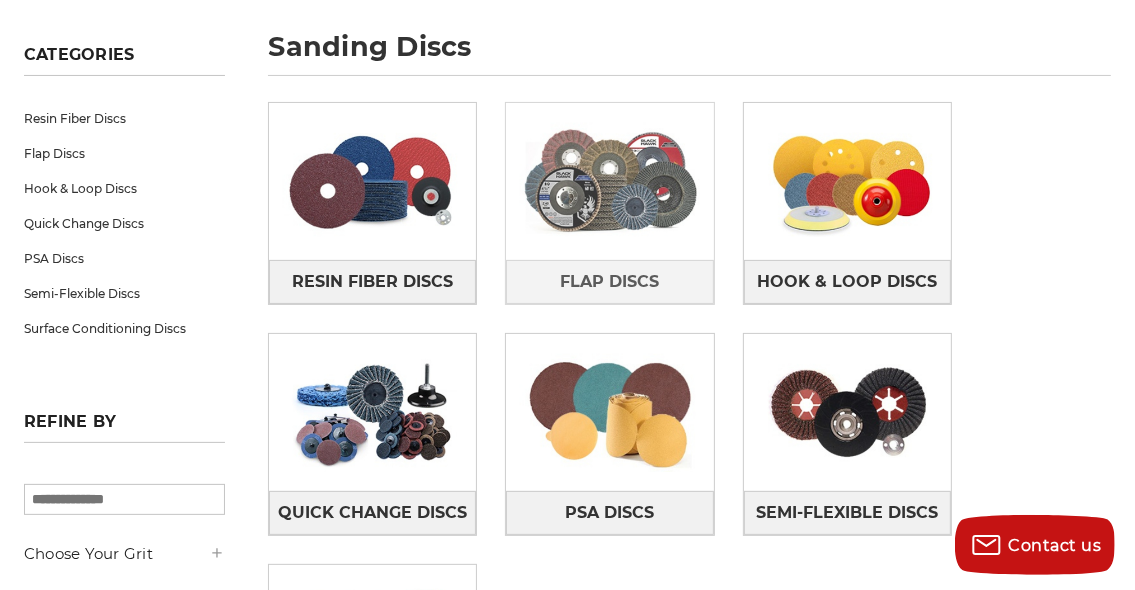 click at bounding box center (610, 182) 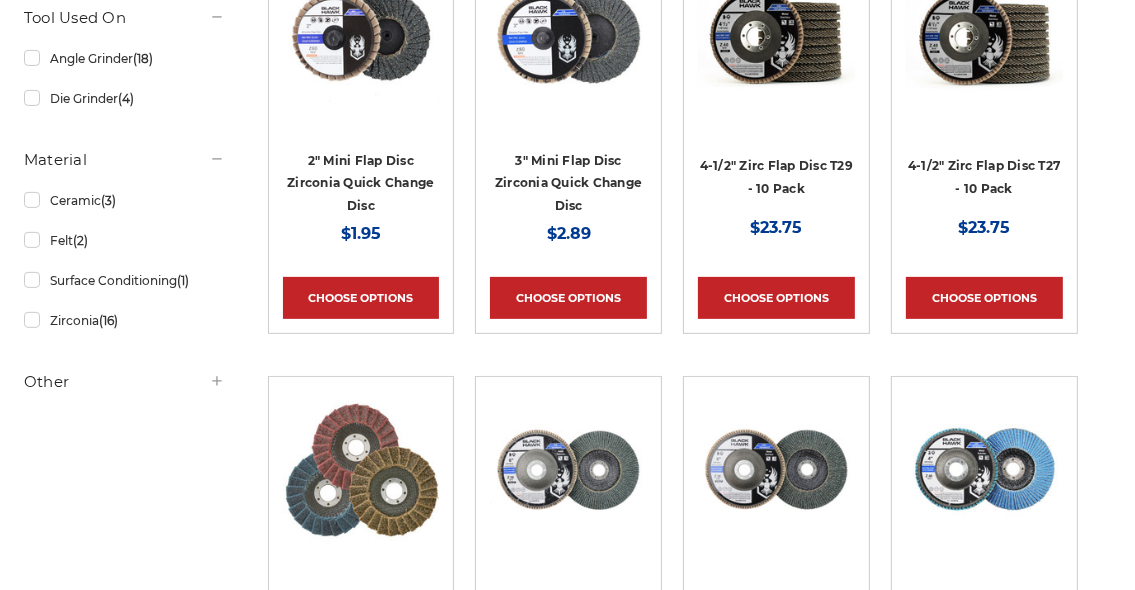 scroll, scrollTop: 500, scrollLeft: 0, axis: vertical 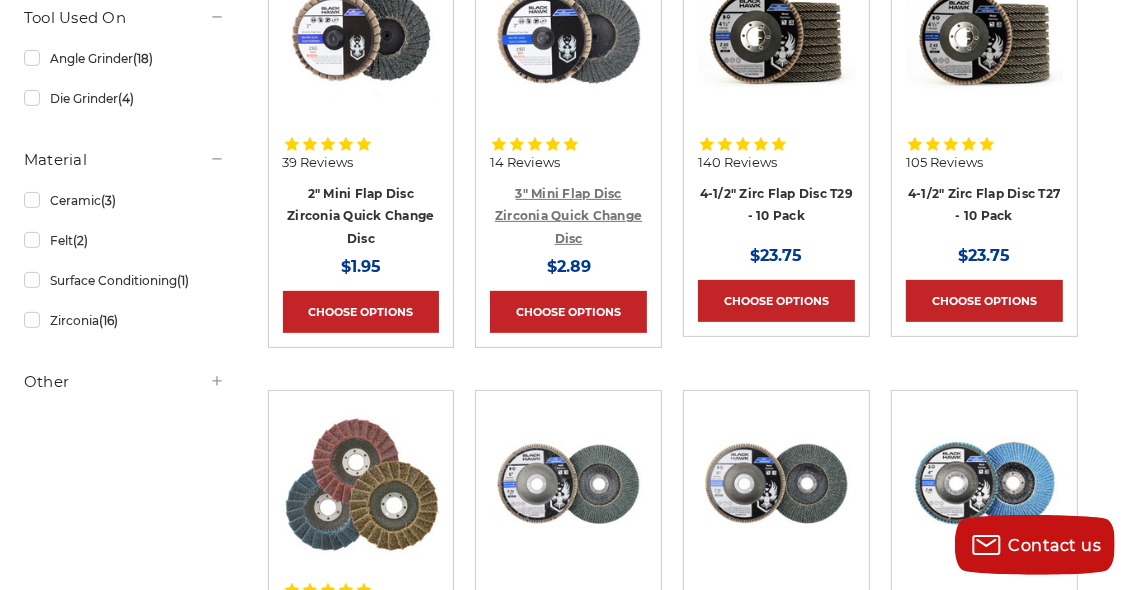 click on "3" Mini Flap Disc Zirconia Quick Change Disc" at bounding box center [568, 216] 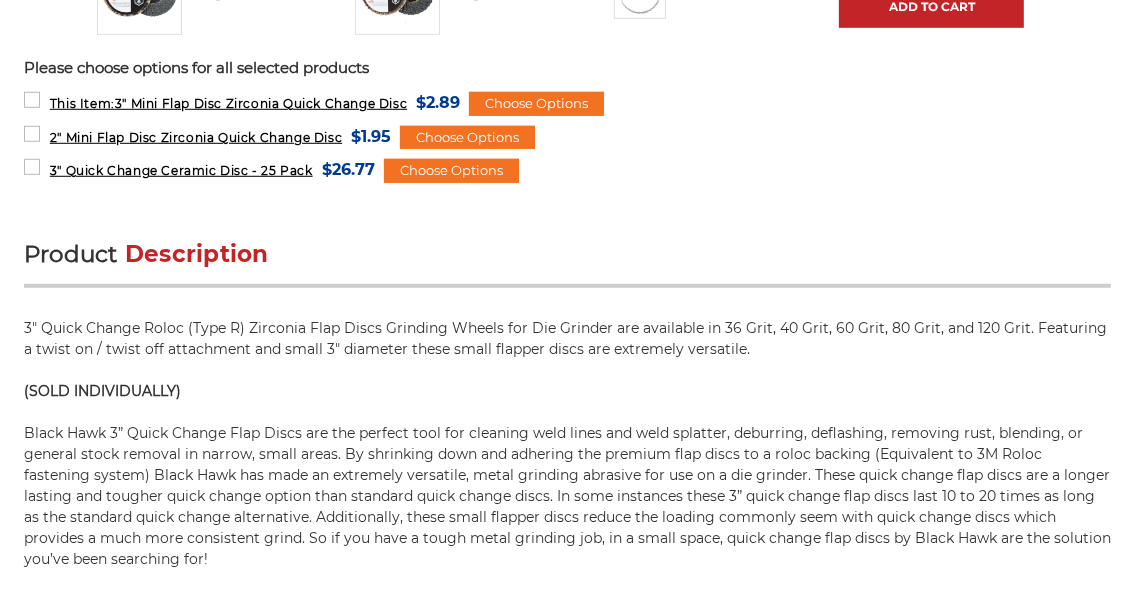 scroll, scrollTop: 1446, scrollLeft: 0, axis: vertical 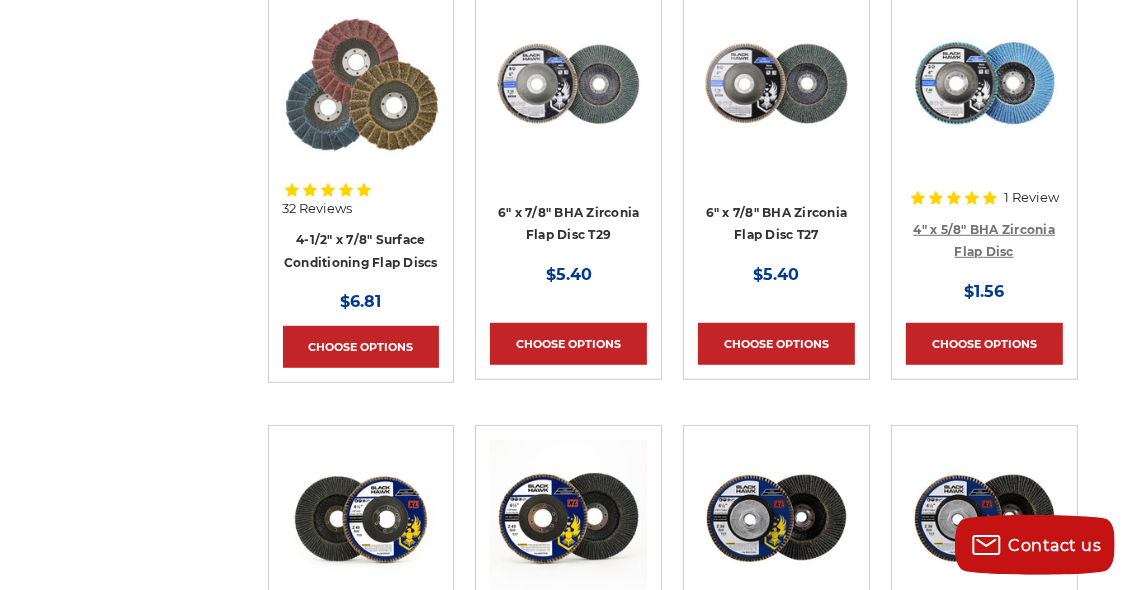 click on "4" x 5/8" BHA Zirconia Flap Disc" at bounding box center [985, 241] 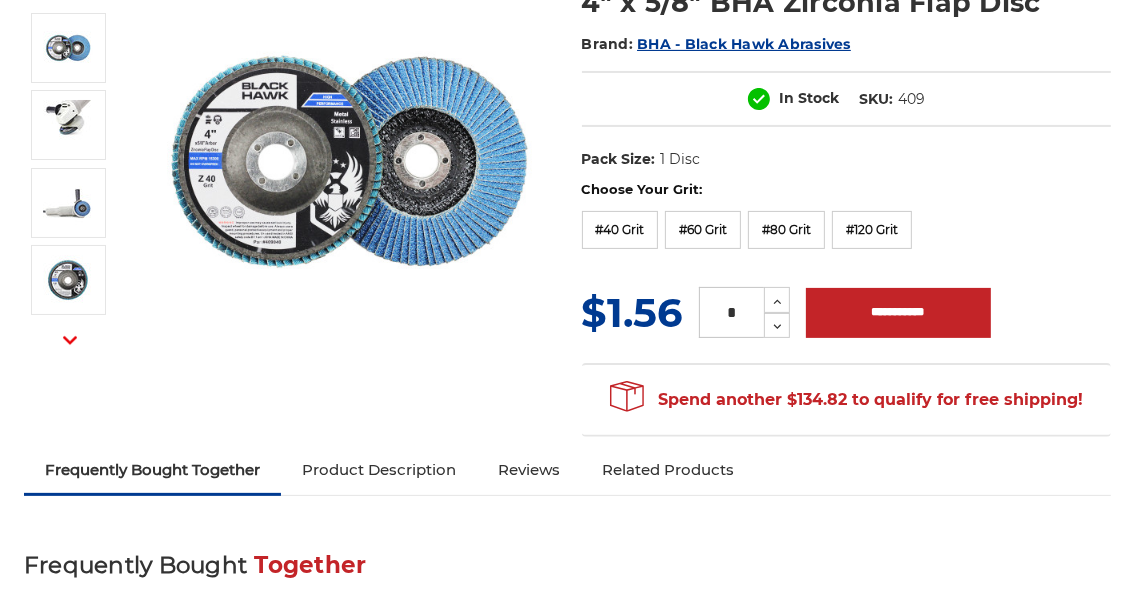 scroll, scrollTop: 300, scrollLeft: 0, axis: vertical 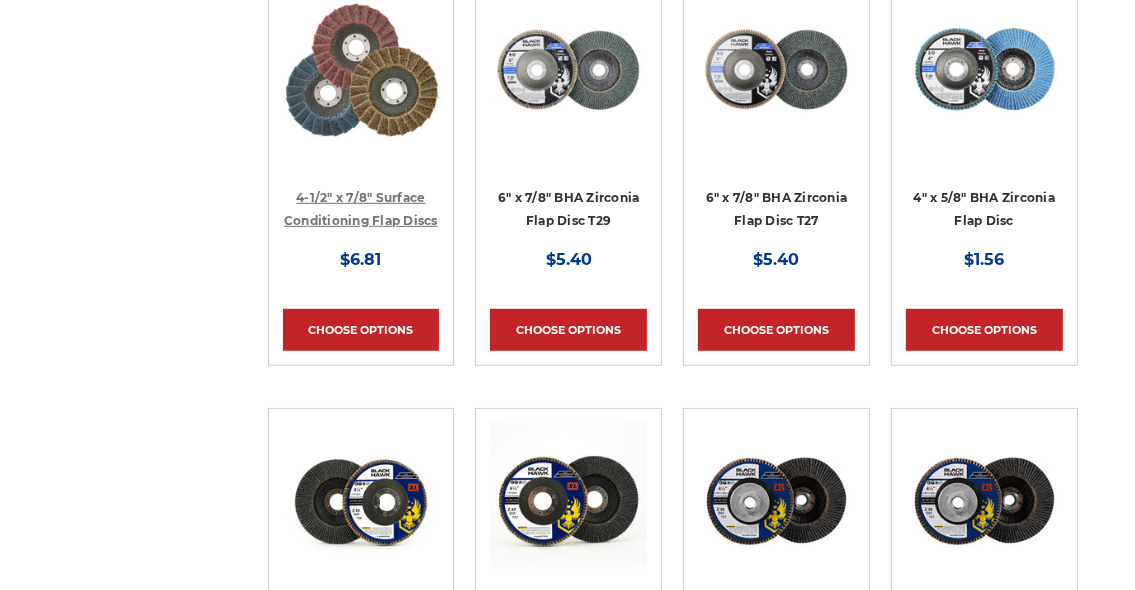 click on "4-1/2" x 7/8" Surface Conditioning Flap Discs" at bounding box center [361, 209] 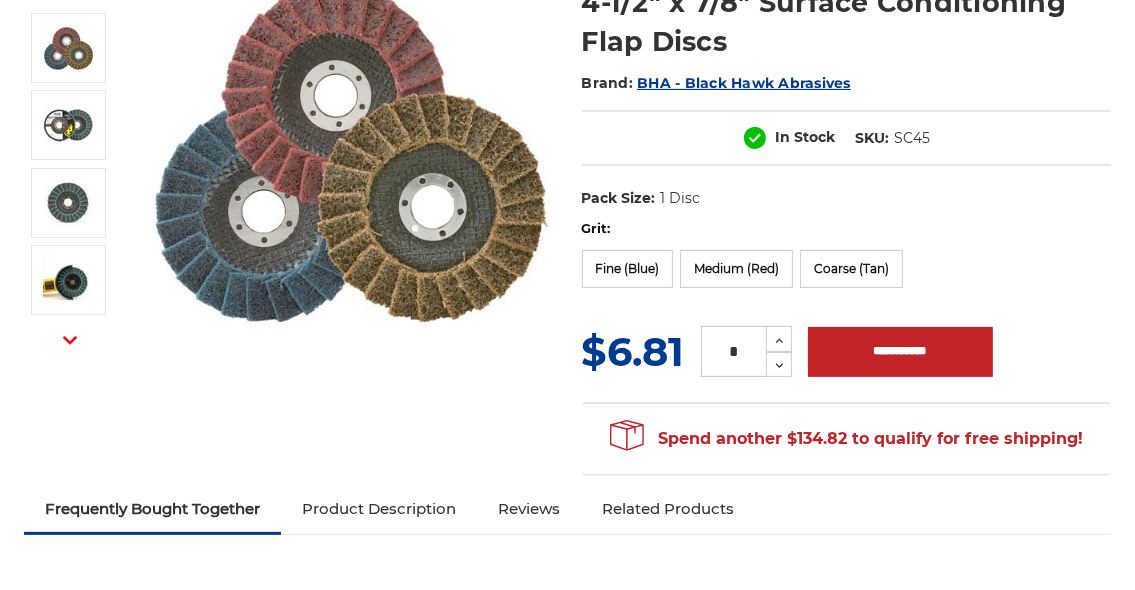 scroll, scrollTop: 300, scrollLeft: 0, axis: vertical 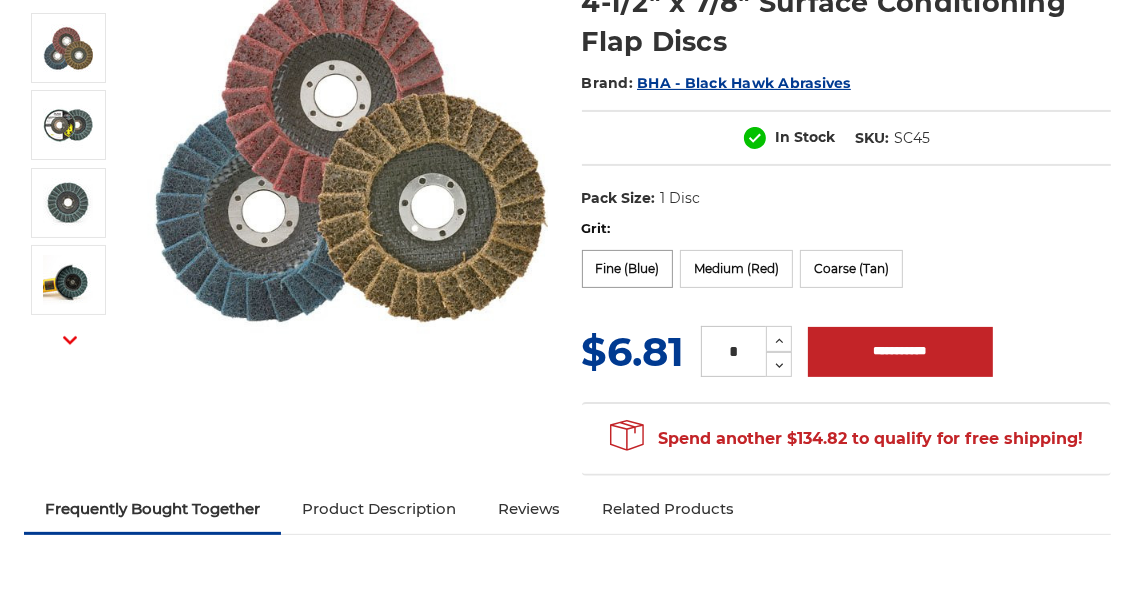 click on "Fine (Blue)" at bounding box center [628, 269] 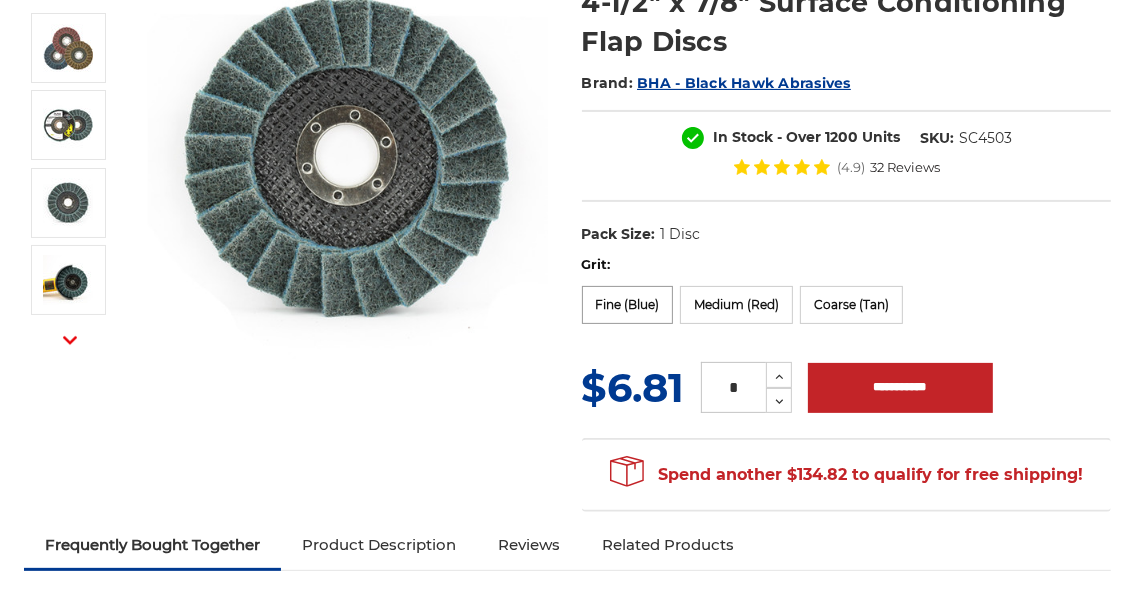 scroll, scrollTop: 0, scrollLeft: 0, axis: both 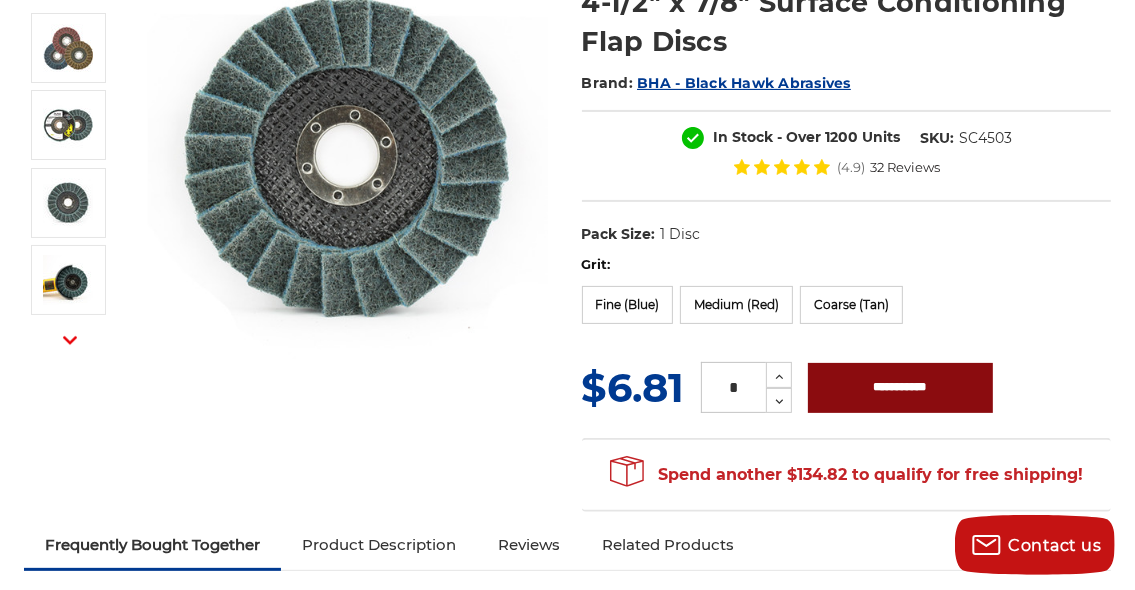 click on "**********" at bounding box center [900, 388] 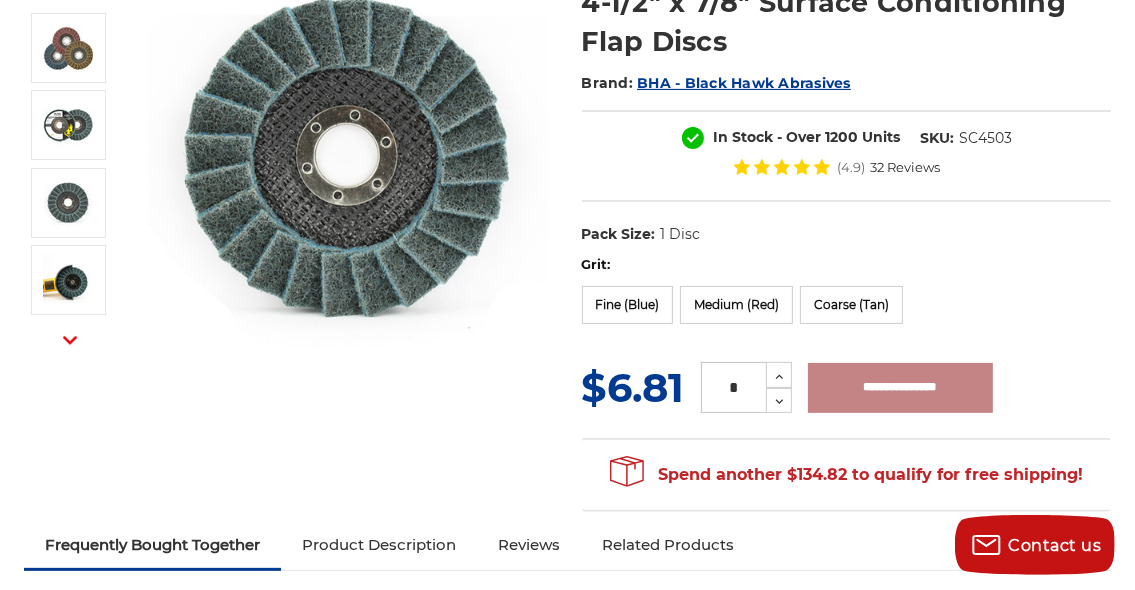 type on "**********" 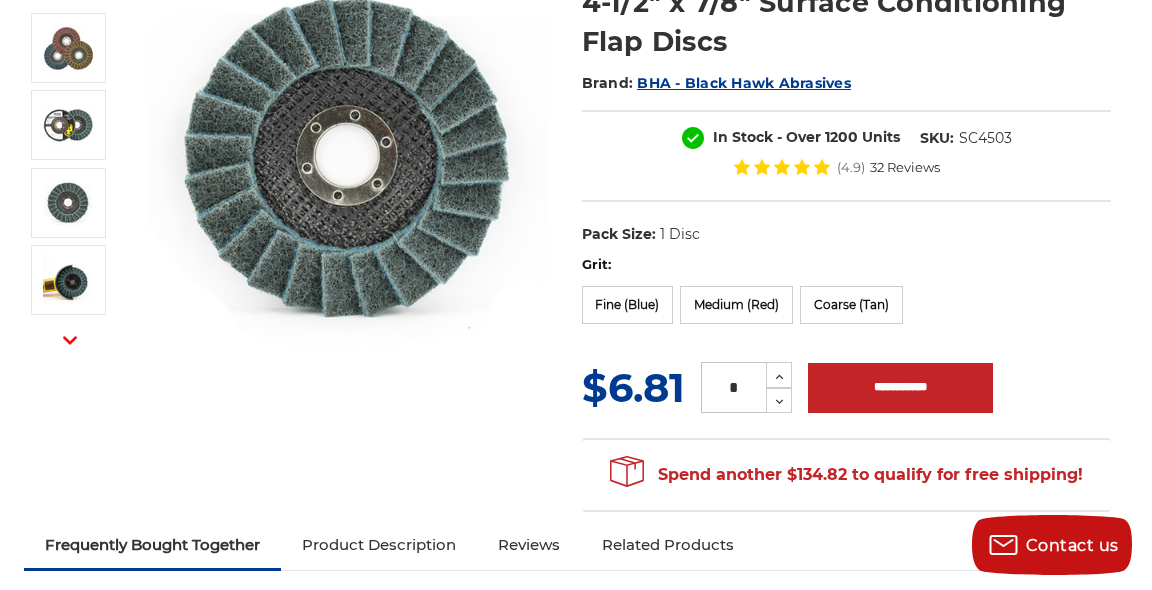 click on "× Added to Cart! 4-1/2" x 7/8" Surface Conditioning Flap Discs has been added to your cart. View Cart No Continue Shopping" 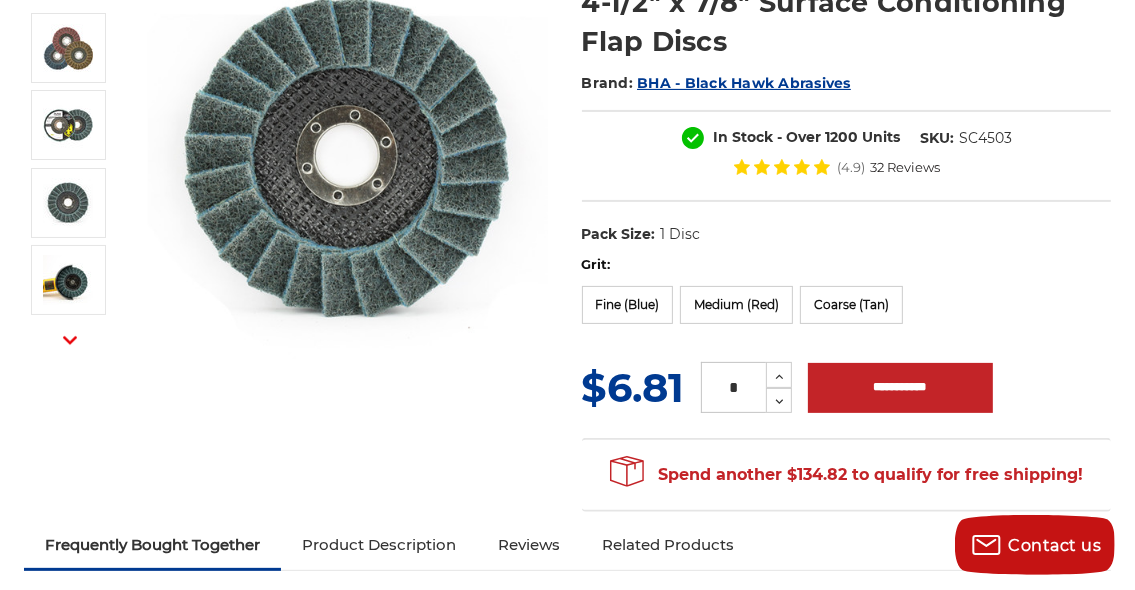 scroll, scrollTop: 0, scrollLeft: 0, axis: both 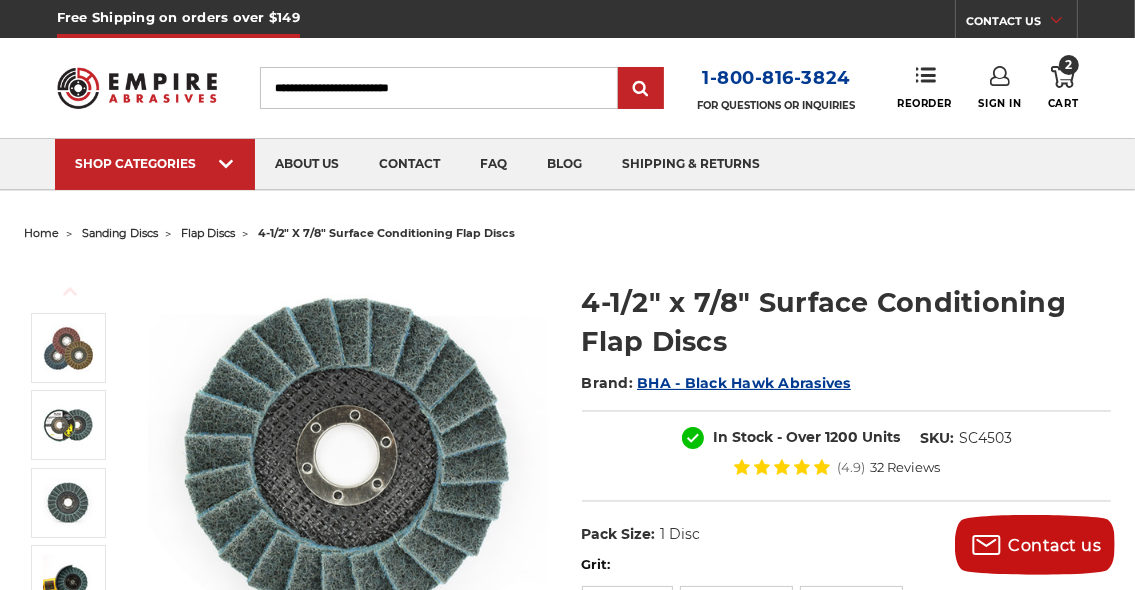 click 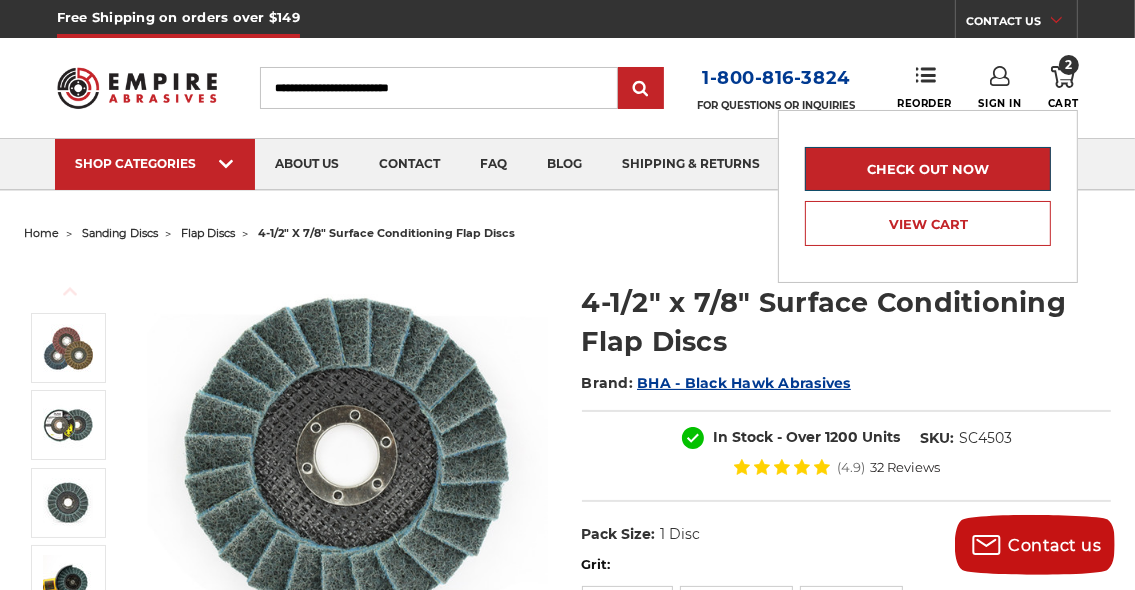 click on "Check out now" at bounding box center (928, 169) 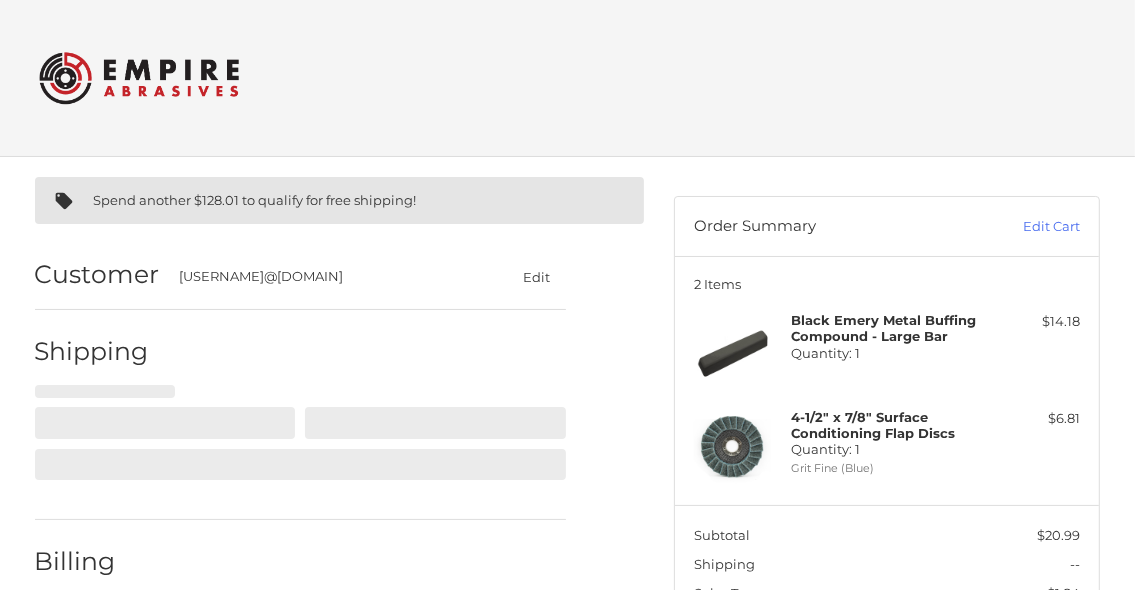 scroll, scrollTop: 192, scrollLeft: 0, axis: vertical 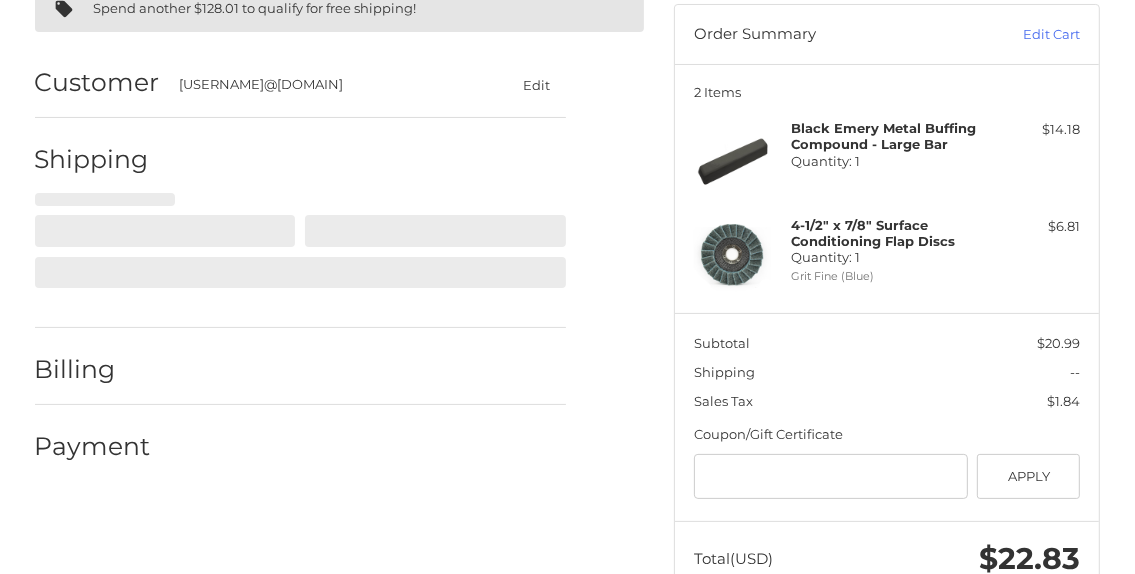 select on "**" 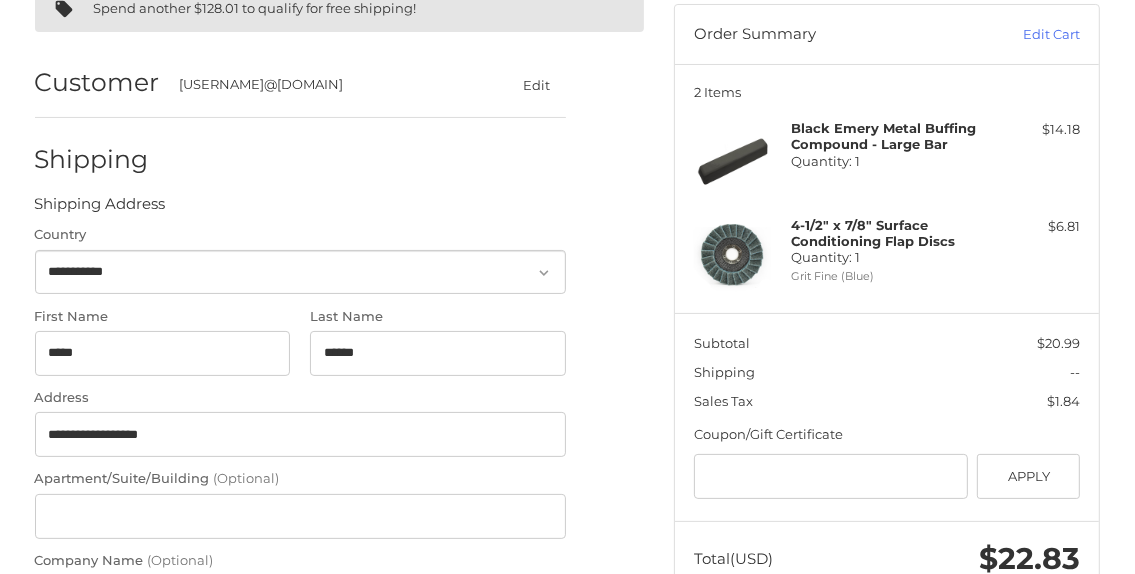 select on "**" 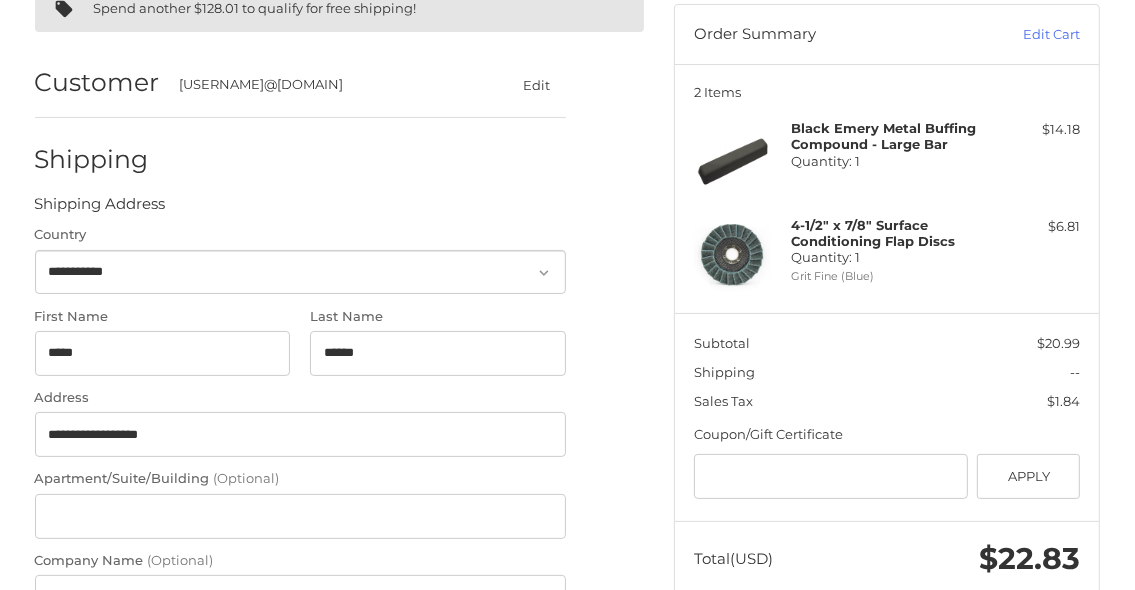 scroll, scrollTop: 0, scrollLeft: 0, axis: both 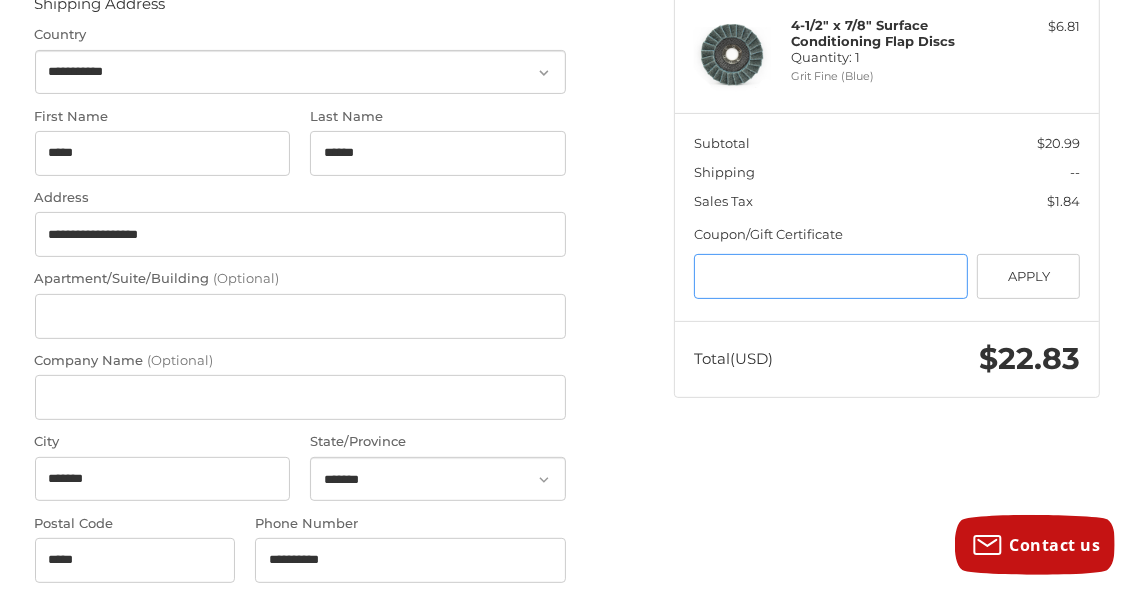 click at bounding box center (830, 276) 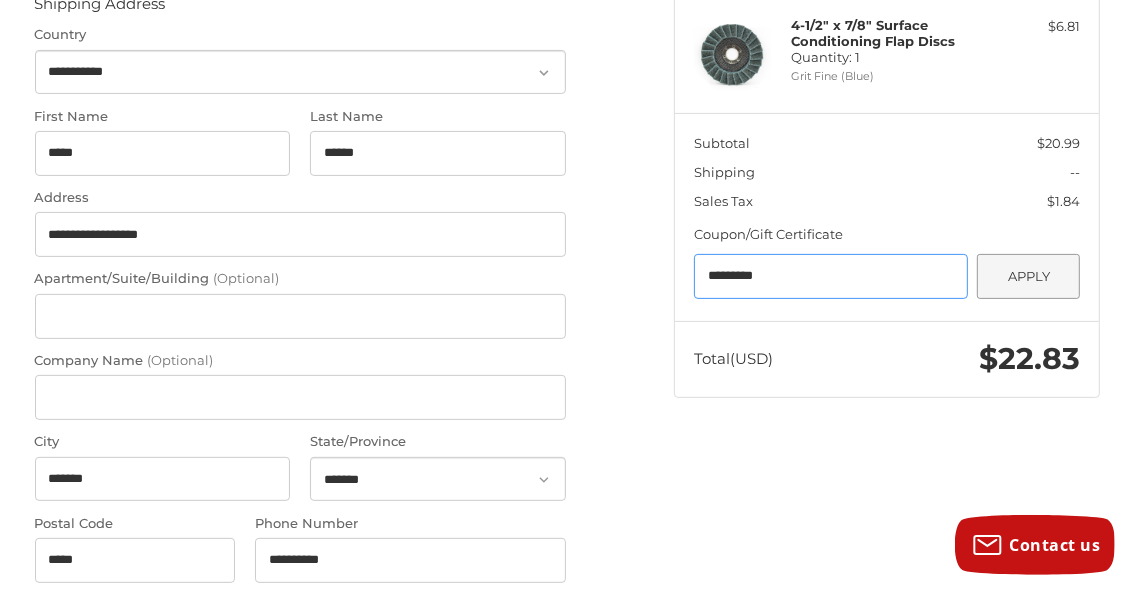 type on "********" 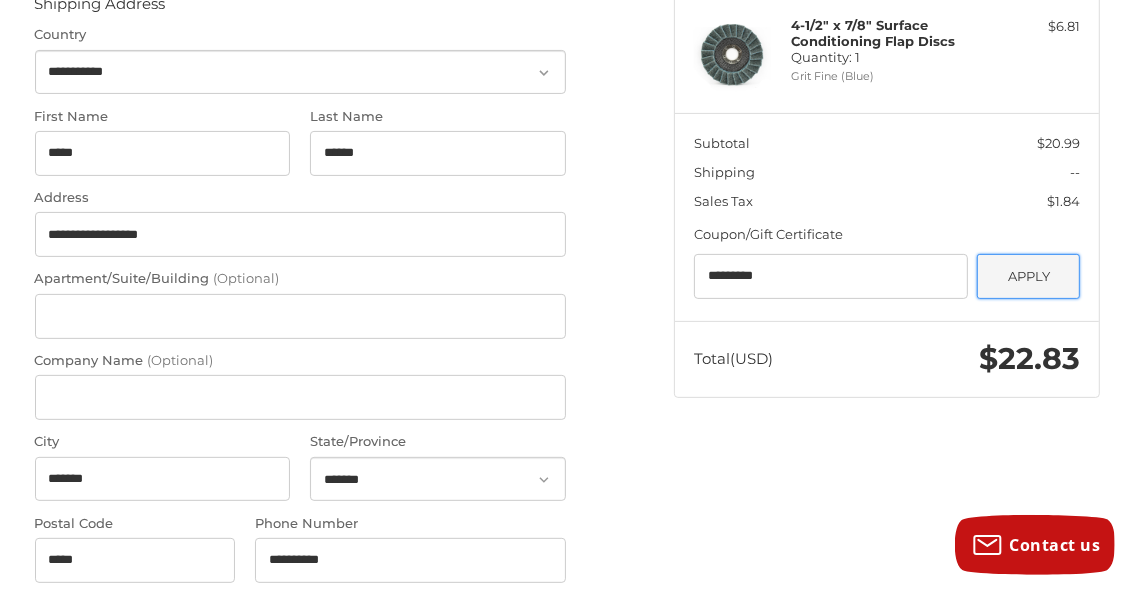 click on "Apply" at bounding box center [1028, 276] 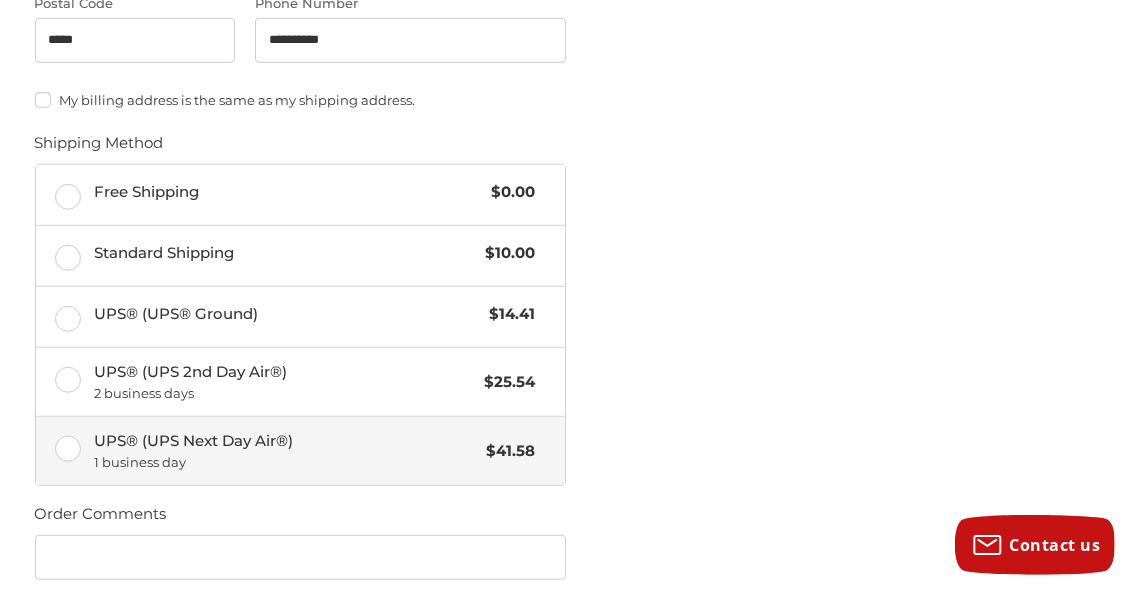 scroll, scrollTop: 867, scrollLeft: 0, axis: vertical 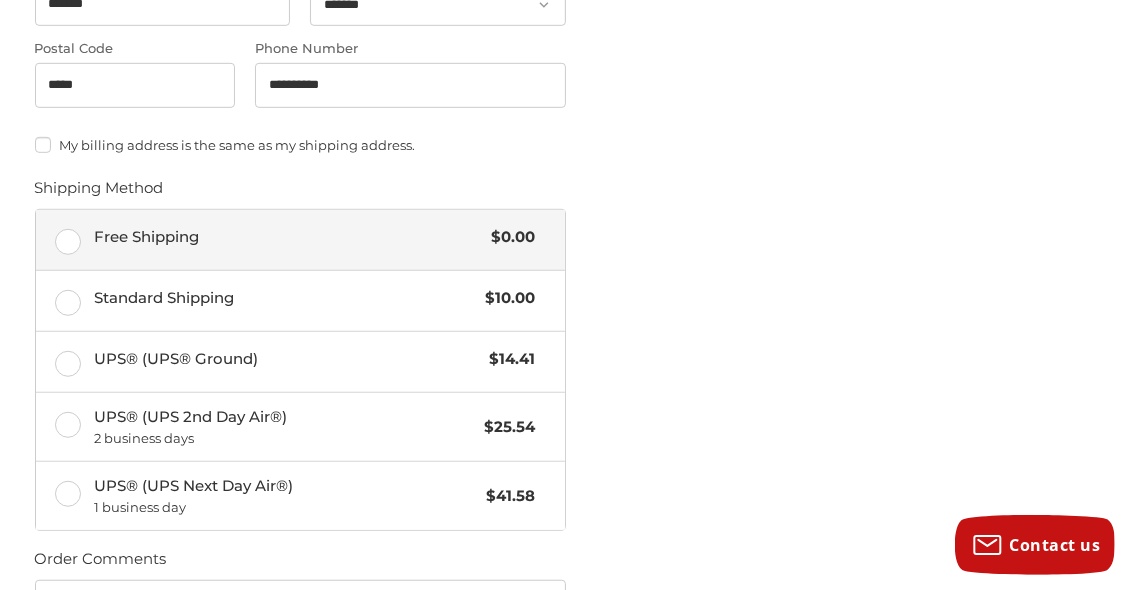 click on "Free Shipping $0.00" at bounding box center [300, 240] 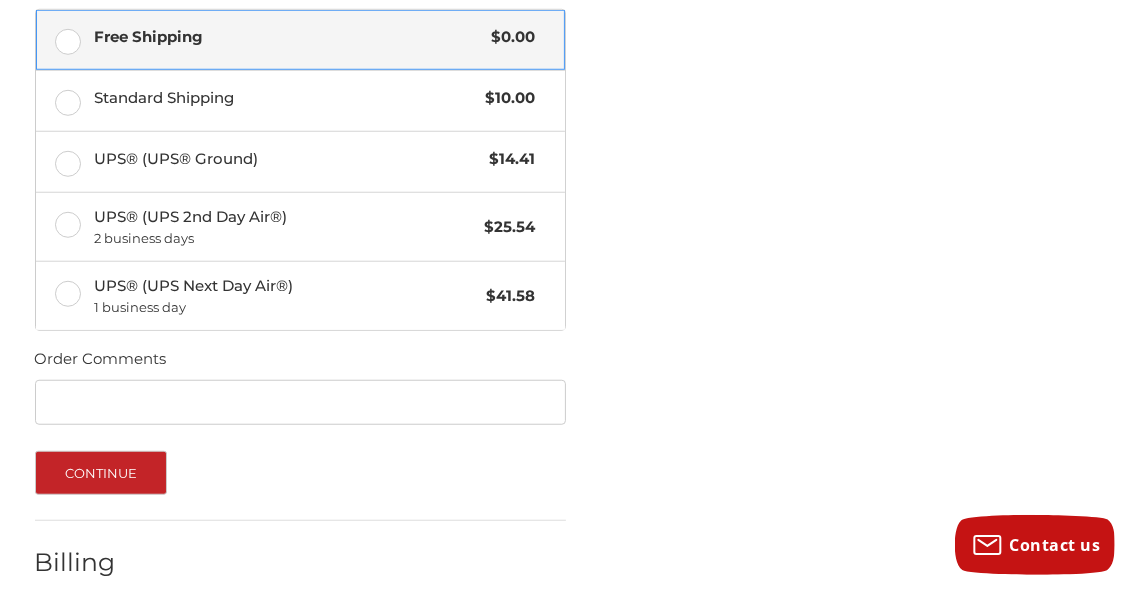 scroll, scrollTop: 1167, scrollLeft: 0, axis: vertical 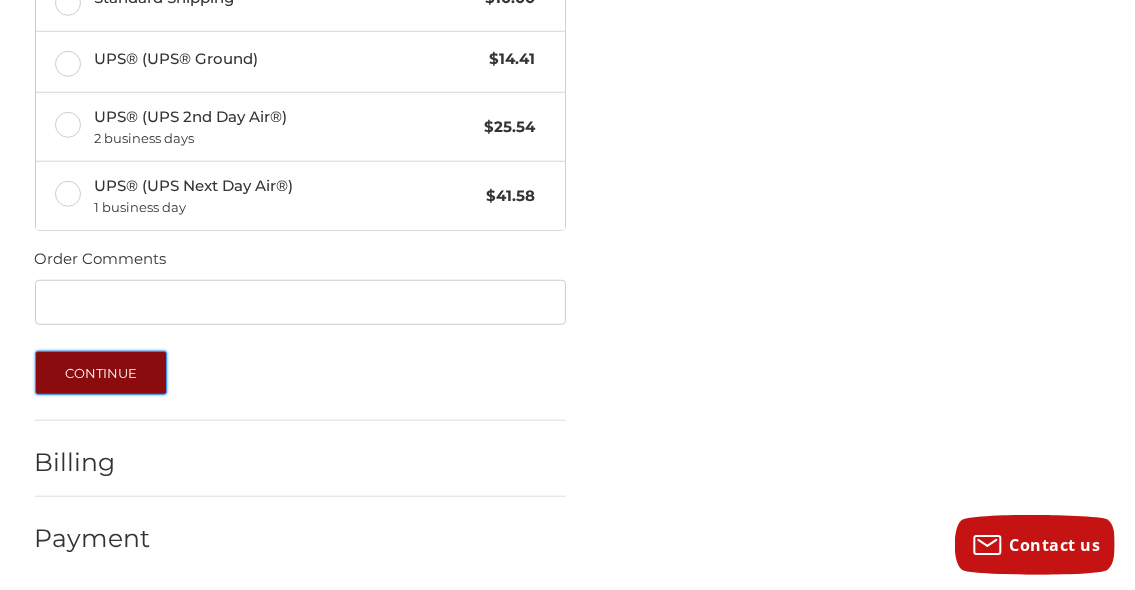 click on "Continue" at bounding box center [101, 373] 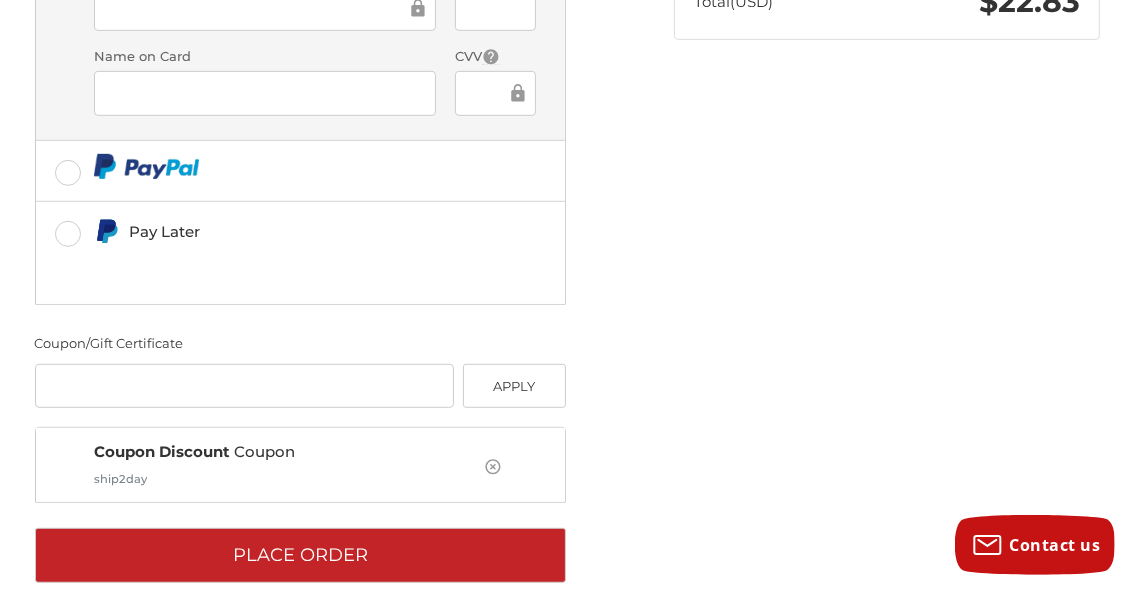 scroll, scrollTop: 832, scrollLeft: 0, axis: vertical 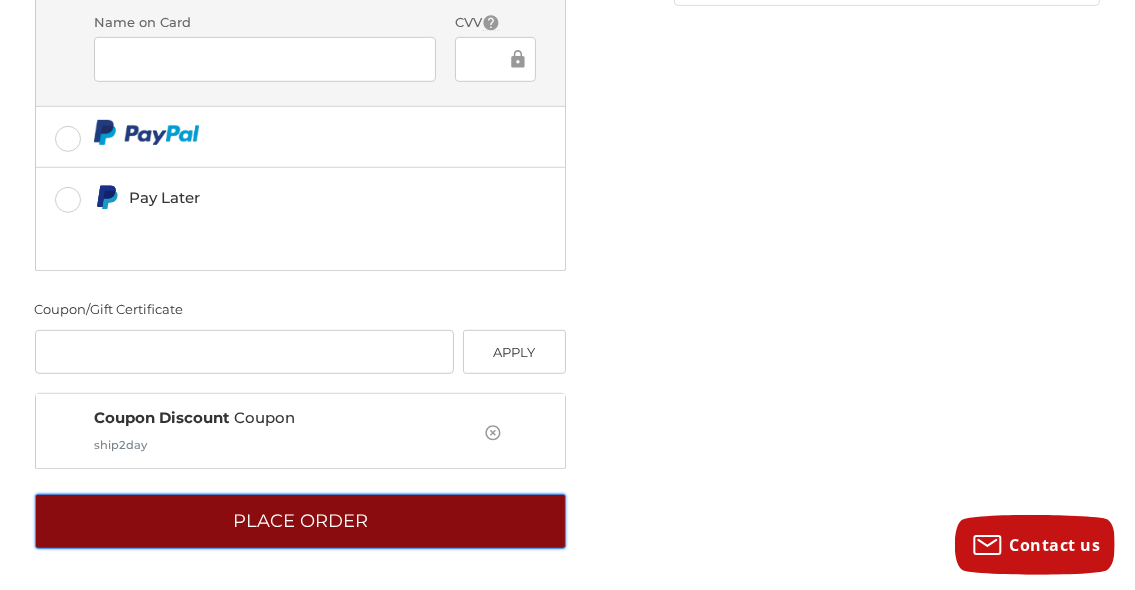click on "Place Order" at bounding box center [300, 521] 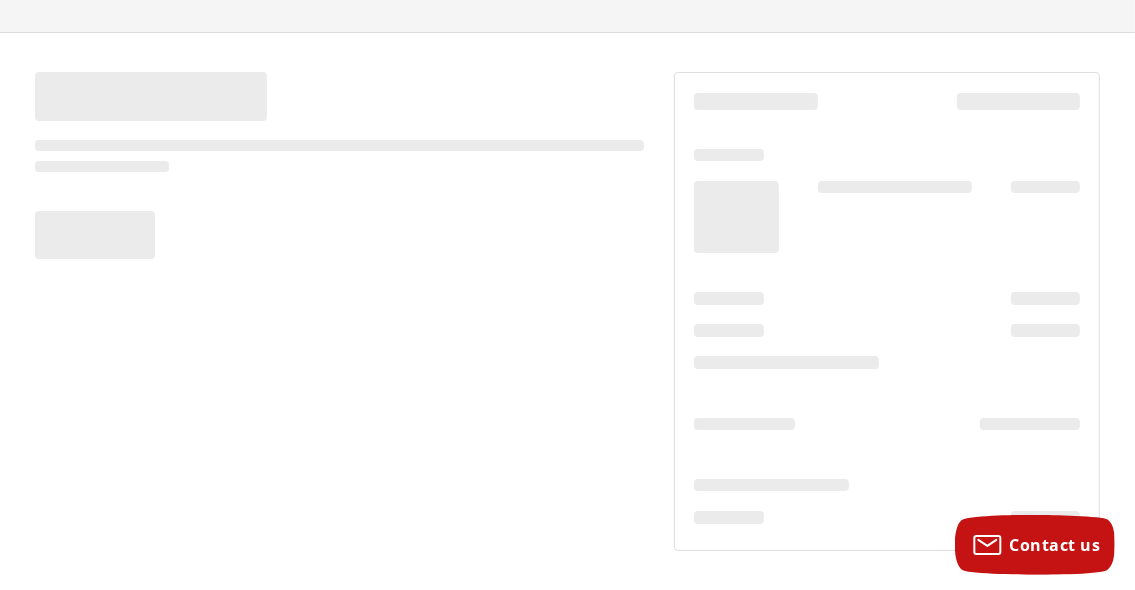 scroll, scrollTop: 0, scrollLeft: 0, axis: both 